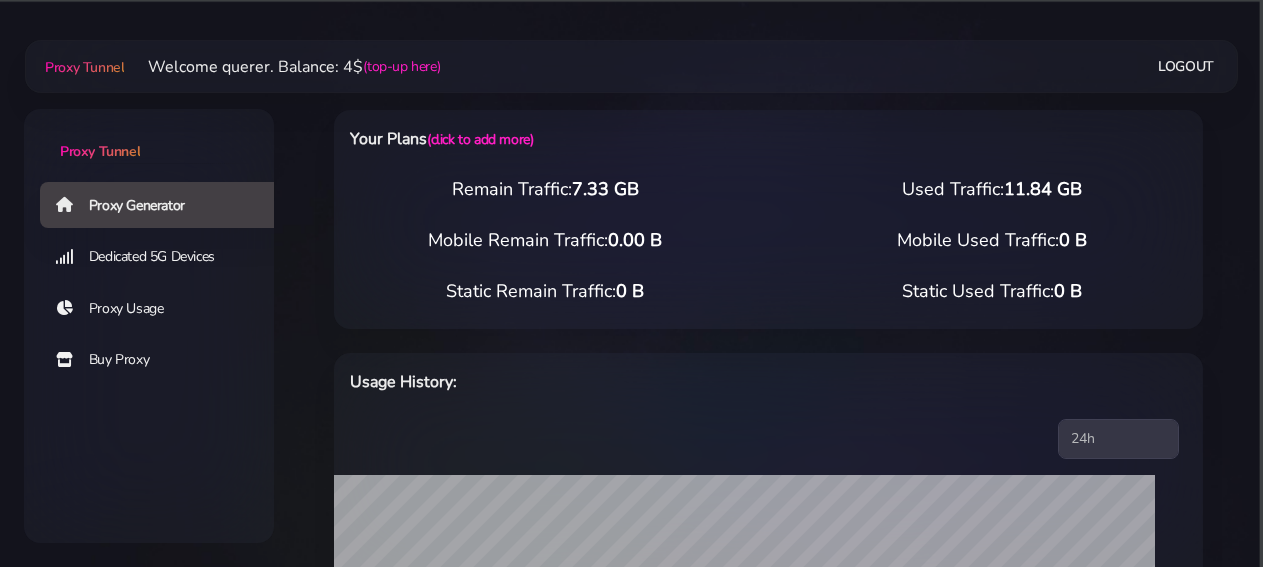 select on "KN" 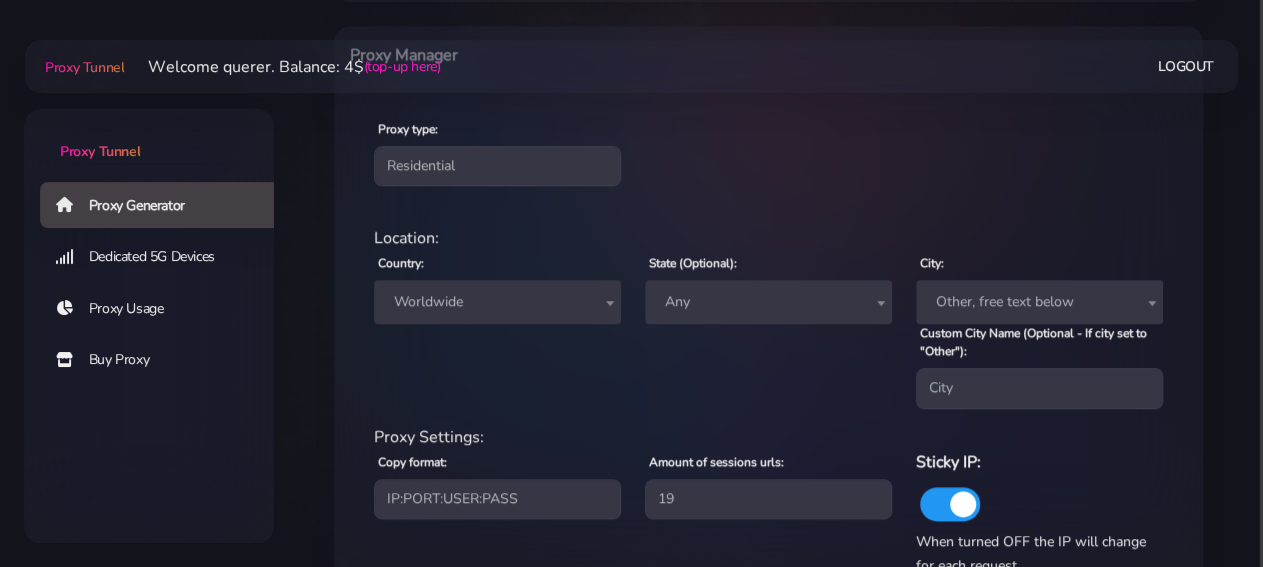 scroll, scrollTop: 728, scrollLeft: 0, axis: vertical 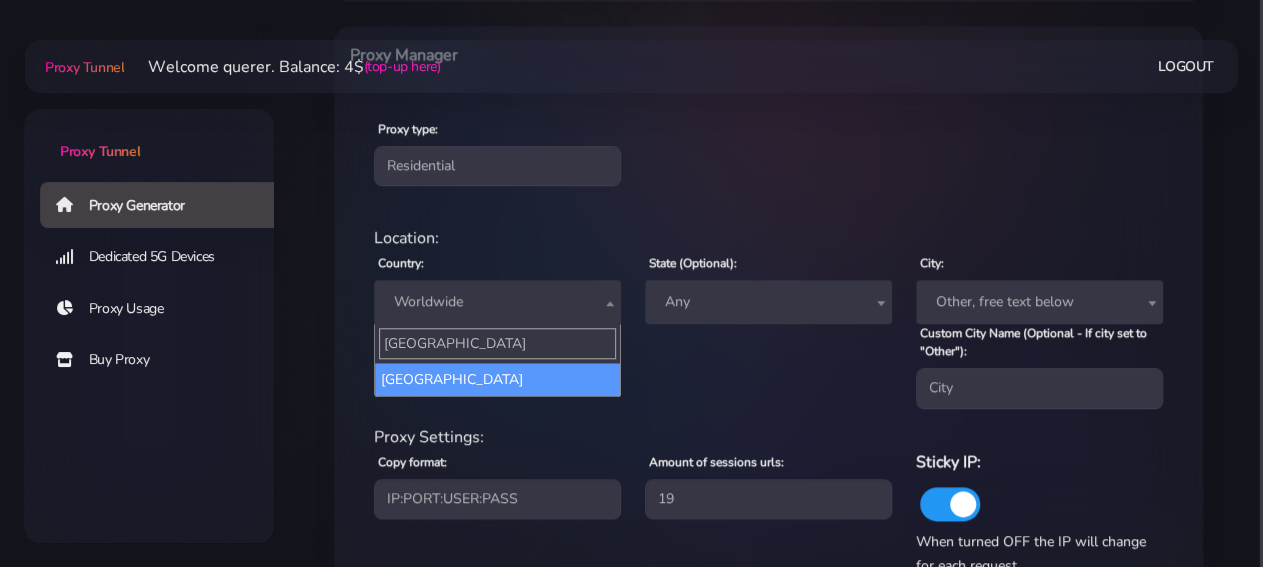 type on "[GEOGRAPHIC_DATA]" 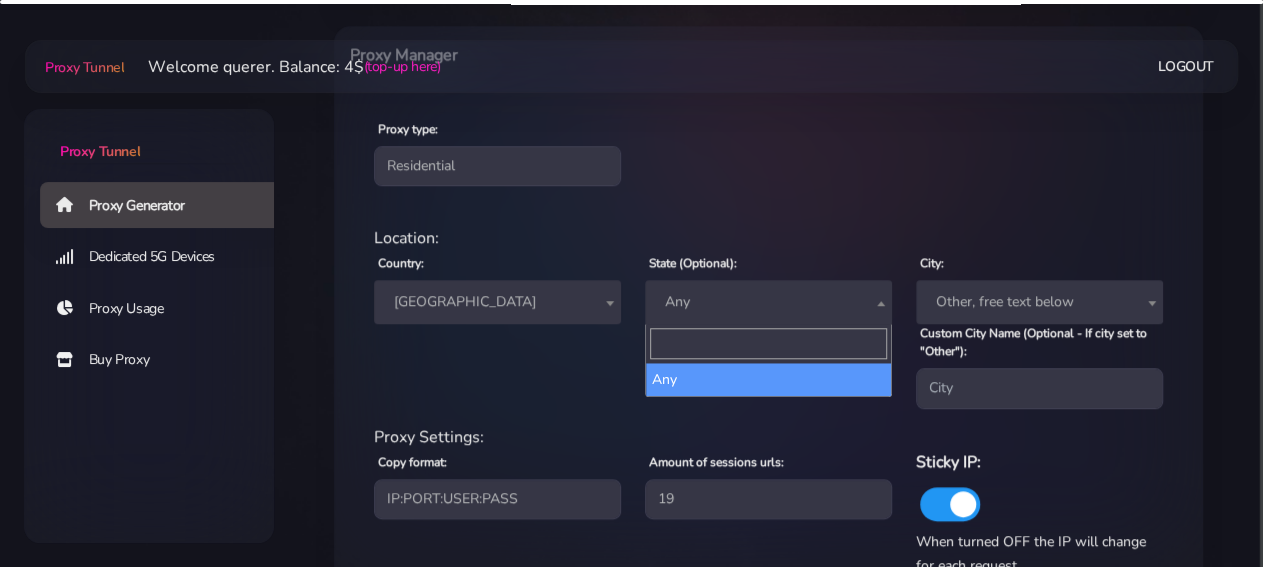 click on "Any" at bounding box center (768, 302) 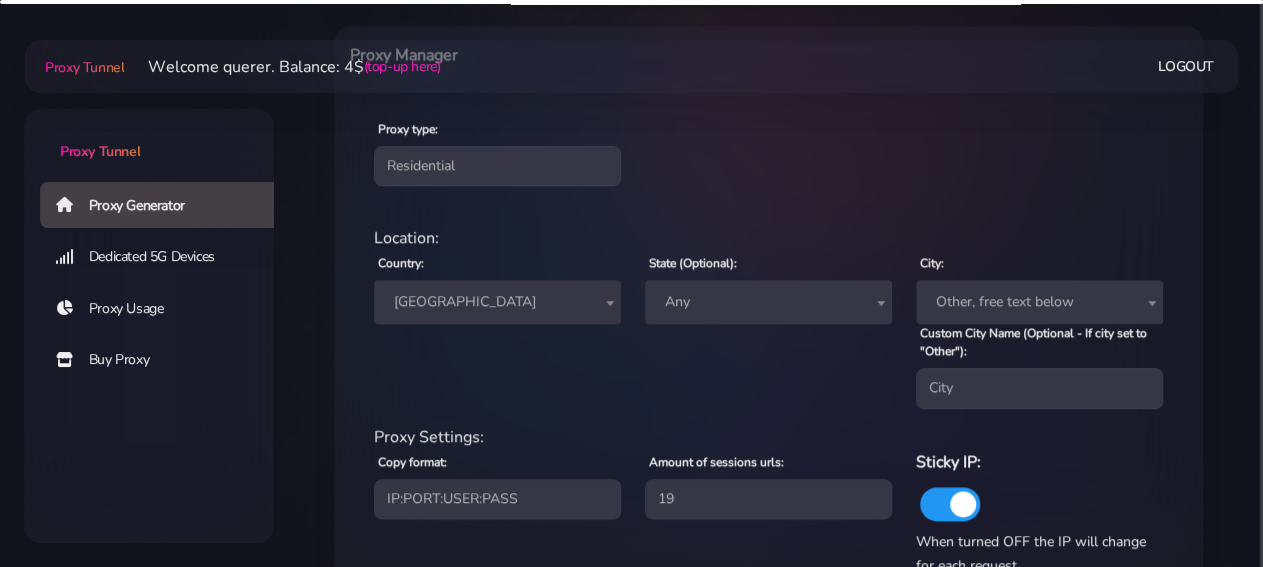 click on "Country:
Worldwide
[GEOGRAPHIC_DATA]
[GEOGRAPHIC_DATA]
[GEOGRAPHIC_DATA]
[GEOGRAPHIC_DATA]
[GEOGRAPHIC_DATA]
[GEOGRAPHIC_DATA]
[GEOGRAPHIC_DATA]
[GEOGRAPHIC_DATA]
[GEOGRAPHIC_DATA]
Antarctica
[GEOGRAPHIC_DATA]
[US_STATE]
[GEOGRAPHIC_DATA]
[GEOGRAPHIC_DATA]
[GEOGRAPHIC_DATA]
[GEOGRAPHIC_DATA]
[GEOGRAPHIC_DATA]
[GEOGRAPHIC_DATA]
[GEOGRAPHIC_DATA]
[GEOGRAPHIC_DATA]
[GEOGRAPHIC_DATA]
[GEOGRAPHIC_DATA]
[GEOGRAPHIC_DATA]
[GEOGRAPHIC_DATA]
[GEOGRAPHIC_DATA]
[GEOGRAPHIC_DATA]
[GEOGRAPHIC_DATA]
[GEOGRAPHIC_DATA]
[GEOGRAPHIC_DATA]
[GEOGRAPHIC_DATA]
Bonaire
[GEOGRAPHIC_DATA]
[GEOGRAPHIC_DATA]
[GEOGRAPHIC_DATA]
[GEOGRAPHIC_DATA]
[GEOGRAPHIC_DATA]
[GEOGRAPHIC_DATA]
[GEOGRAPHIC_DATA]
[GEOGRAPHIC_DATA]
[GEOGRAPHIC_DATA]
[GEOGRAPHIC_DATA]
[GEOGRAPHIC_DATA]
[GEOGRAPHIC_DATA]
[GEOGRAPHIC_DATA]
[GEOGRAPHIC_DATA]
[GEOGRAPHIC_DATA]
[GEOGRAPHIC_DATA]
[GEOGRAPHIC_DATA]
[GEOGRAPHIC_DATA]
[GEOGRAPHIC_DATA]
[GEOGRAPHIC_DATA]
[GEOGRAPHIC_DATA]
[GEOGRAPHIC_DATA]
[GEOGRAPHIC_DATA]
[GEOGRAPHIC_DATA]
[GEOGRAPHIC_DATA]
[GEOGRAPHIC_DATA]
[GEOGRAPHIC_DATA]
[GEOGRAPHIC_DATA]
[GEOGRAPHIC_DATA]
[GEOGRAPHIC_DATA]
[GEOGRAPHIC_DATA]" at bounding box center (497, 329) 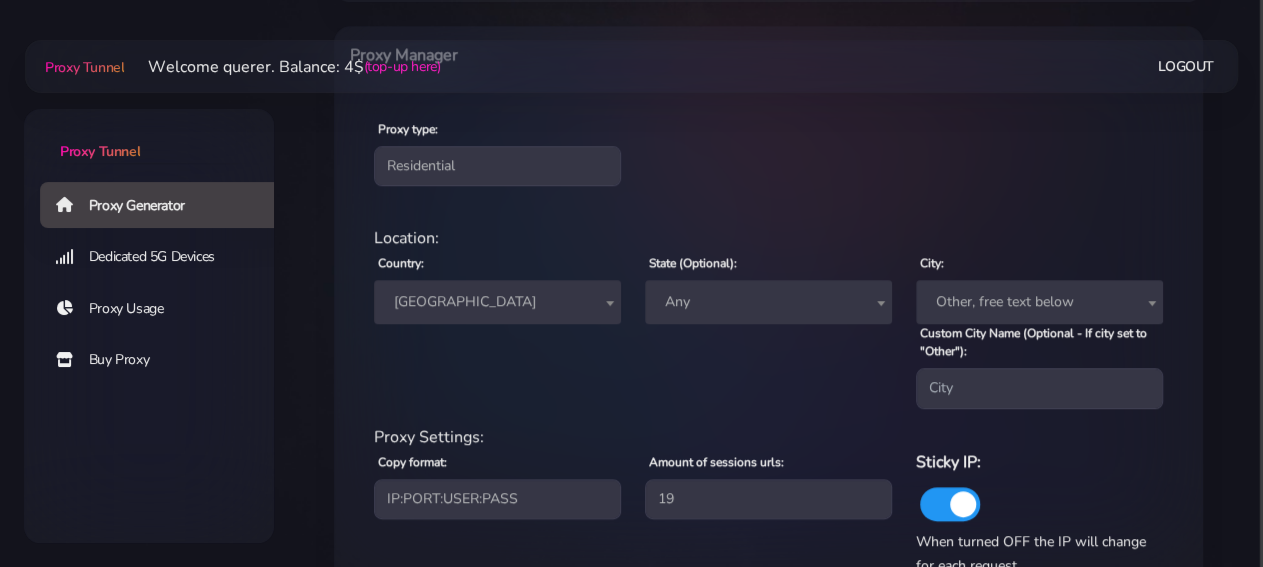 click on "Any" at bounding box center [768, 302] 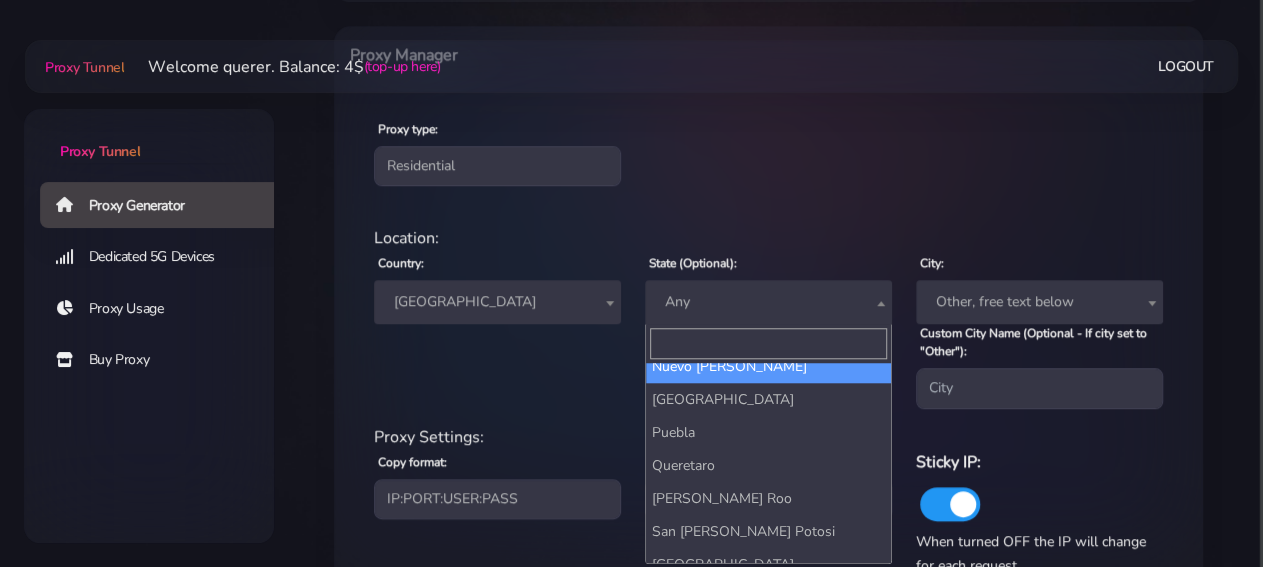 scroll, scrollTop: 672, scrollLeft: 0, axis: vertical 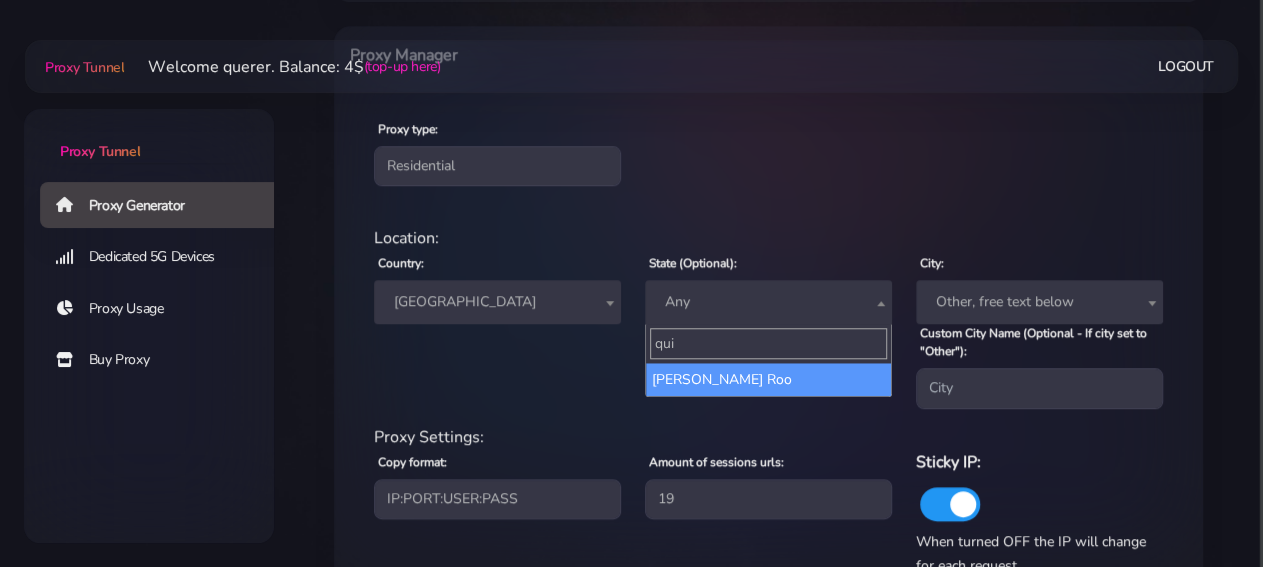 type on "qui" 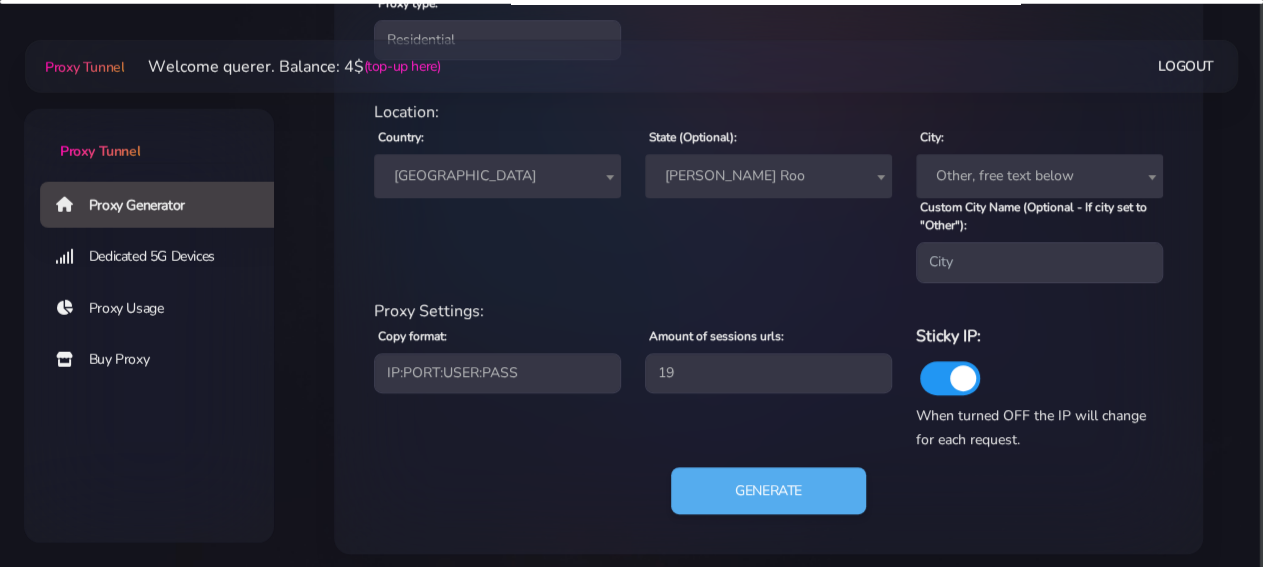 scroll, scrollTop: 864, scrollLeft: 0, axis: vertical 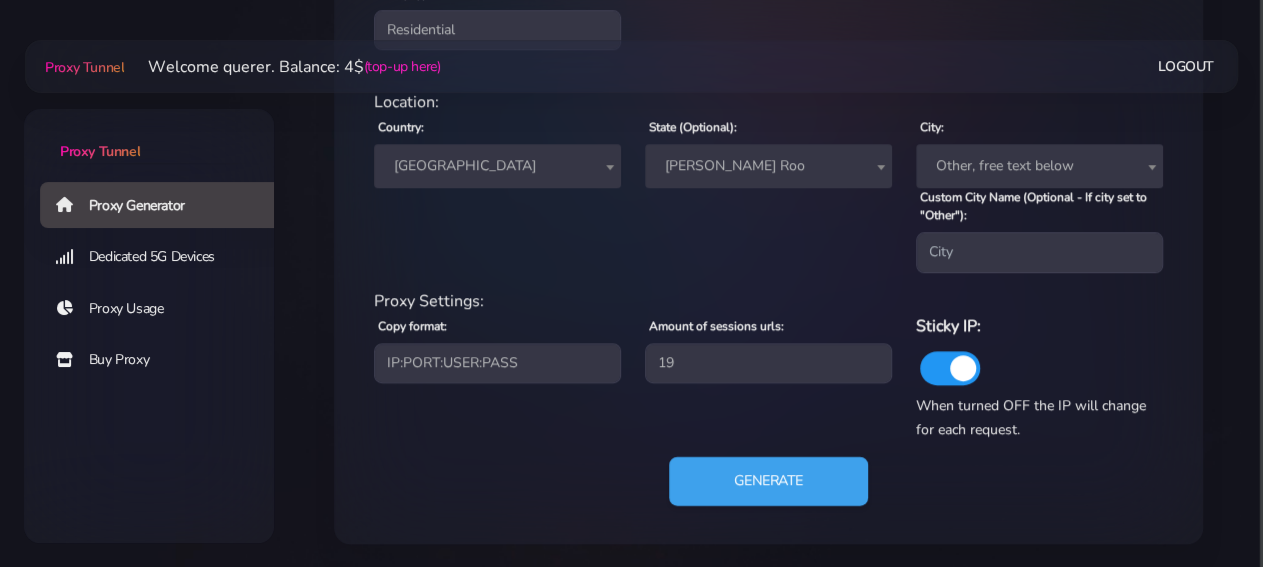 drag, startPoint x: 778, startPoint y: 452, endPoint x: 780, endPoint y: 463, distance: 11.18034 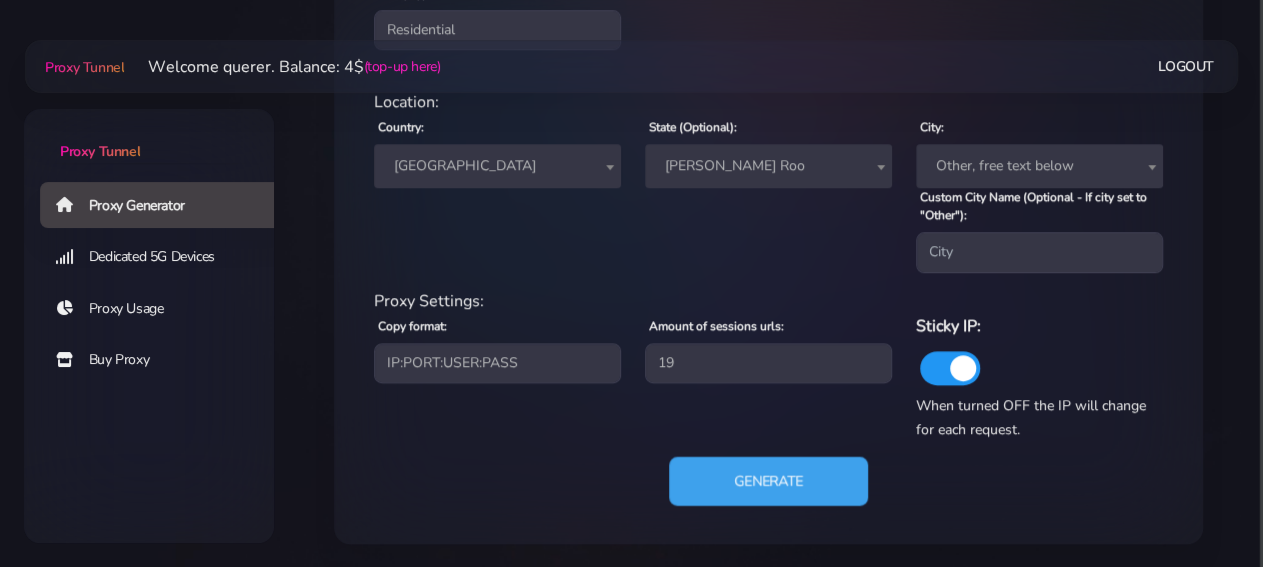 click on "Generate" at bounding box center [768, 480] 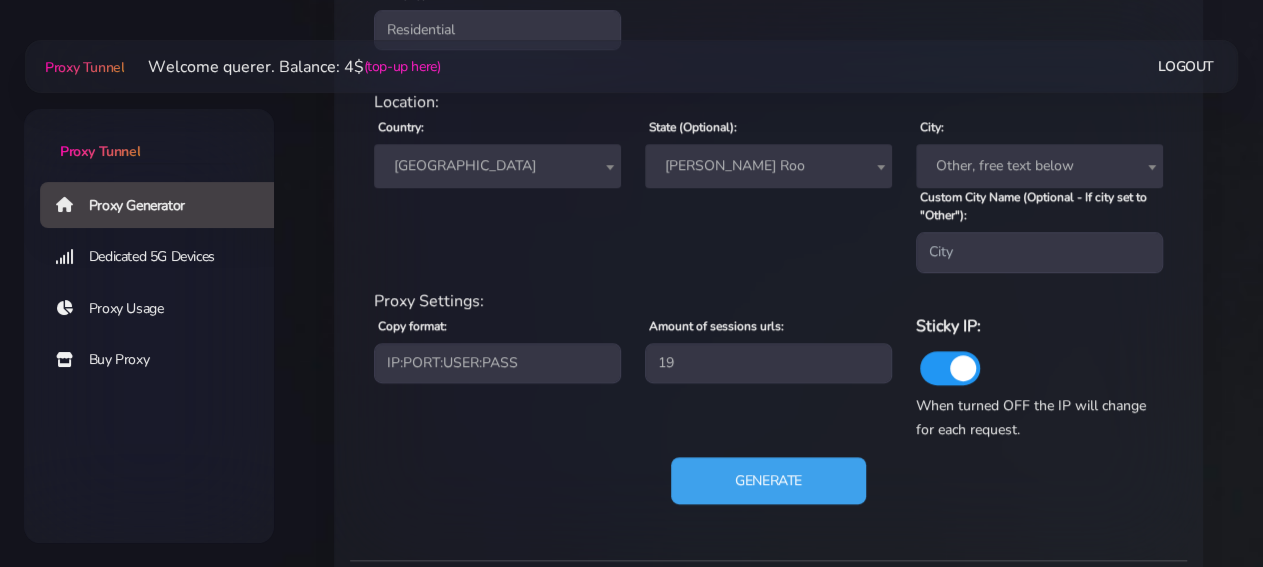 scroll, scrollTop: 1384, scrollLeft: 0, axis: vertical 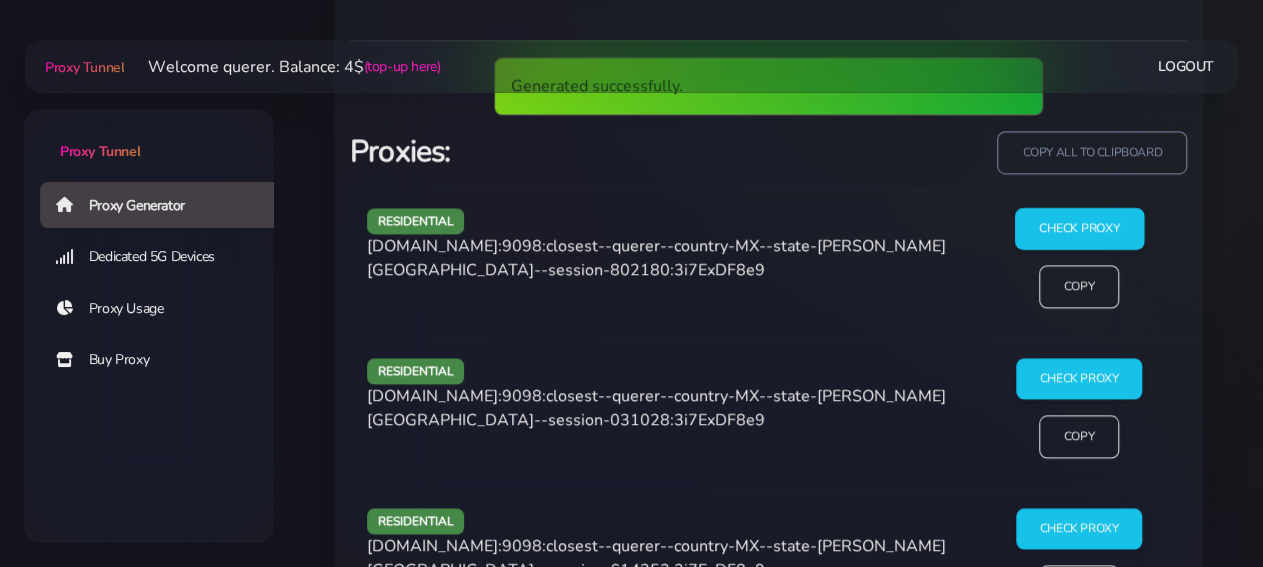 click on "Check Proxy" at bounding box center [1078, 229] 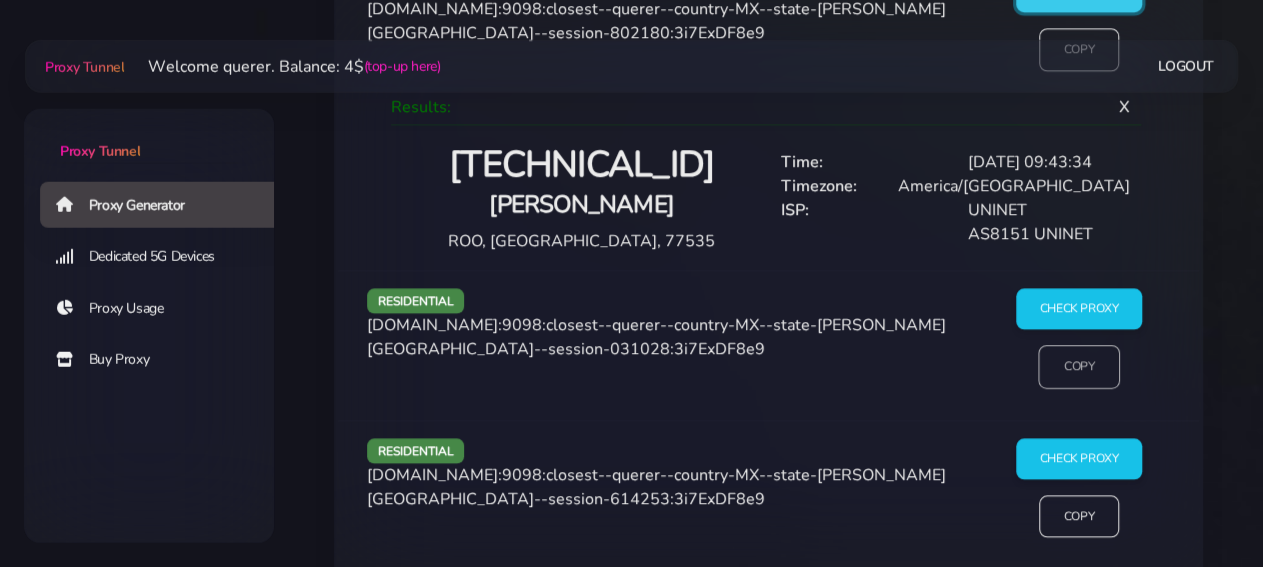 scroll, scrollTop: 1592, scrollLeft: 0, axis: vertical 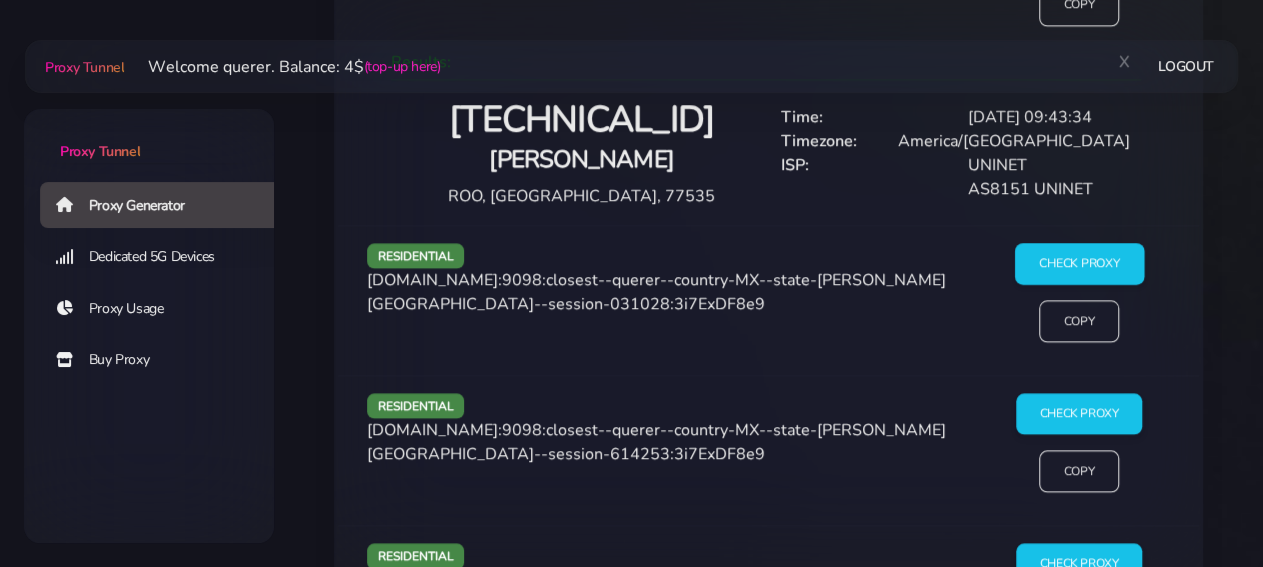 click on "Check Proxy" at bounding box center (1078, 263) 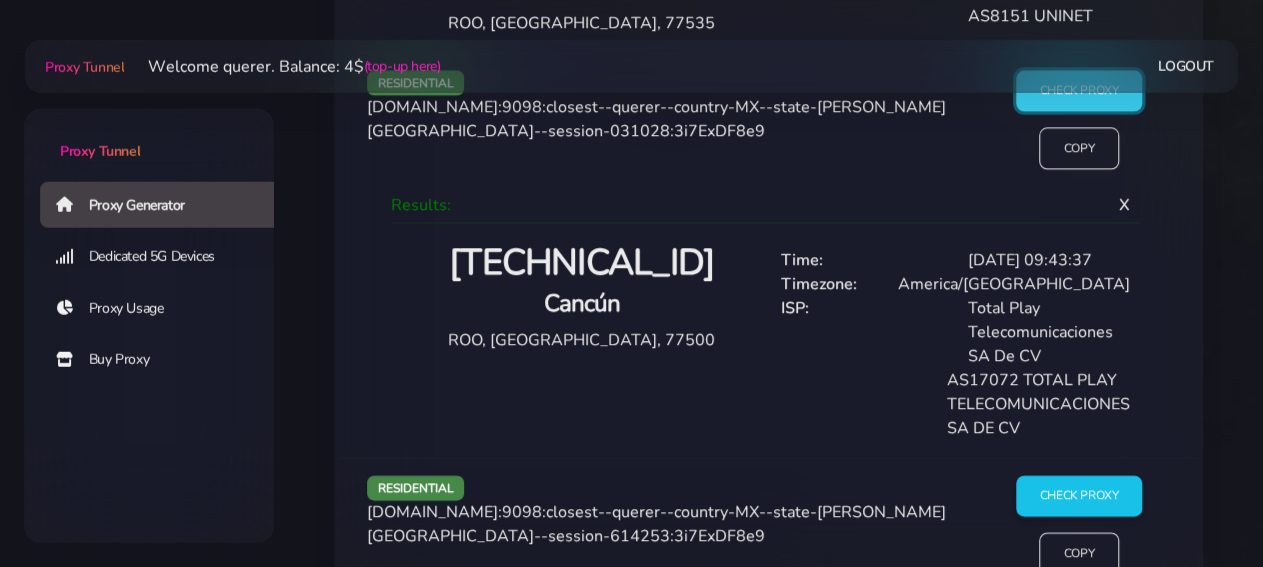 scroll, scrollTop: 1800, scrollLeft: 0, axis: vertical 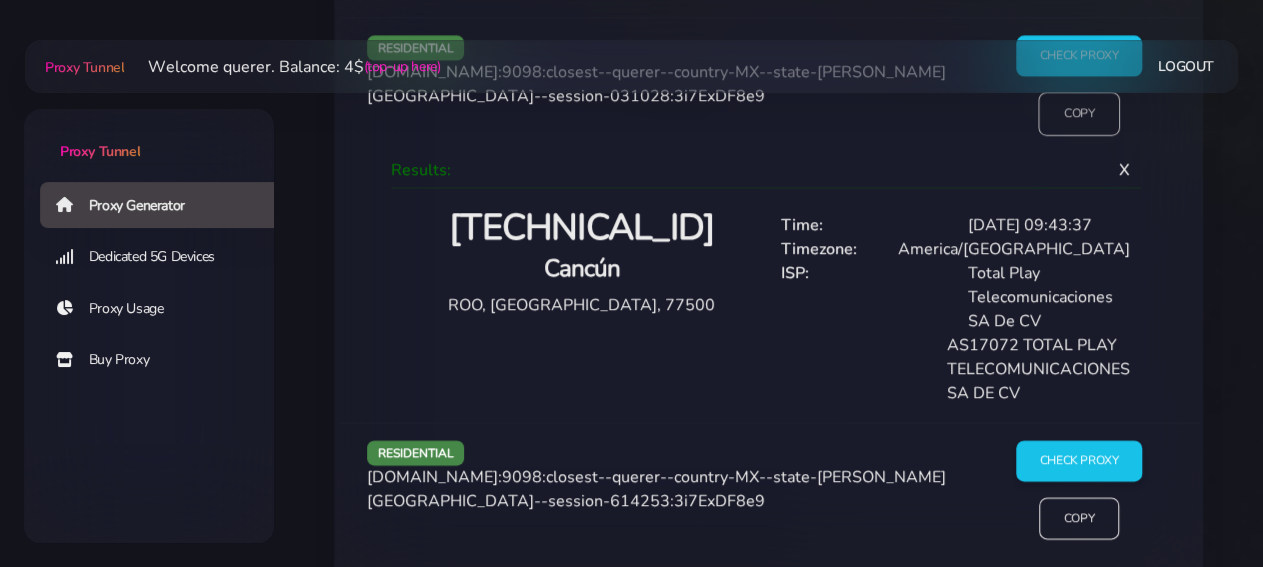click on "Copy" at bounding box center [1079, 113] 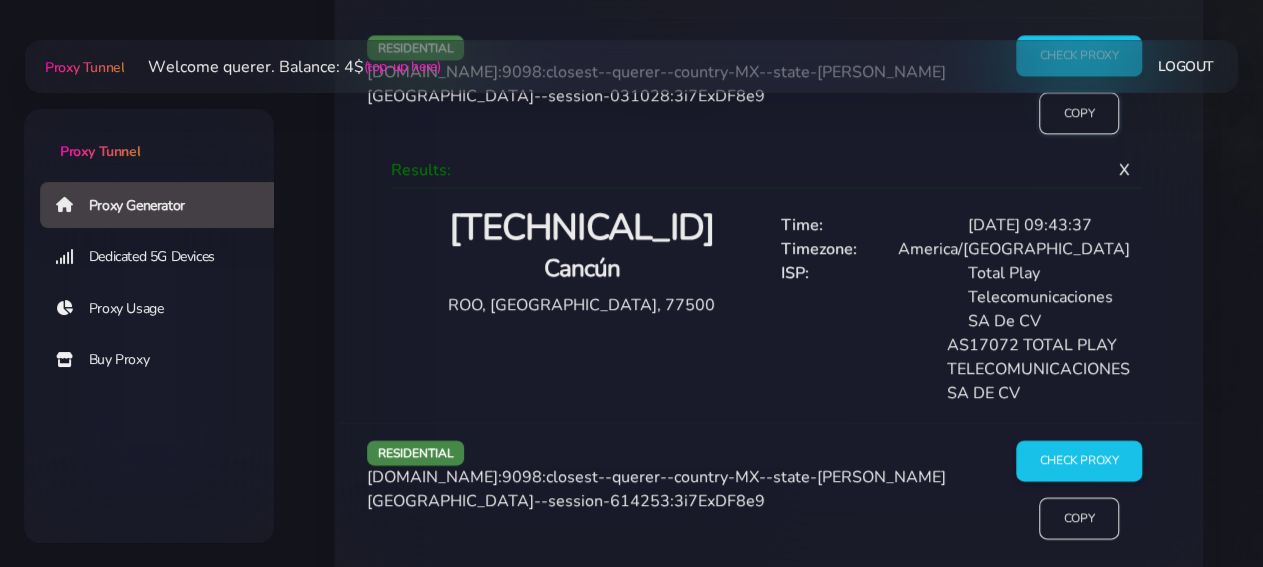 scroll, scrollTop: 2112, scrollLeft: 0, axis: vertical 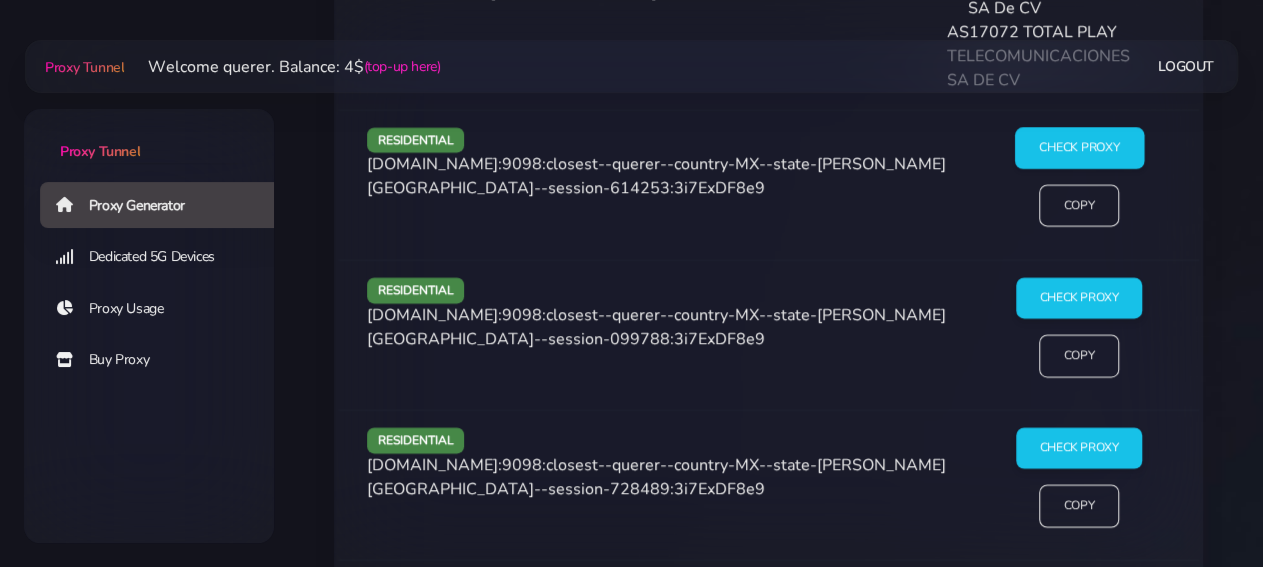 click on "Check Proxy" at bounding box center (1078, 148) 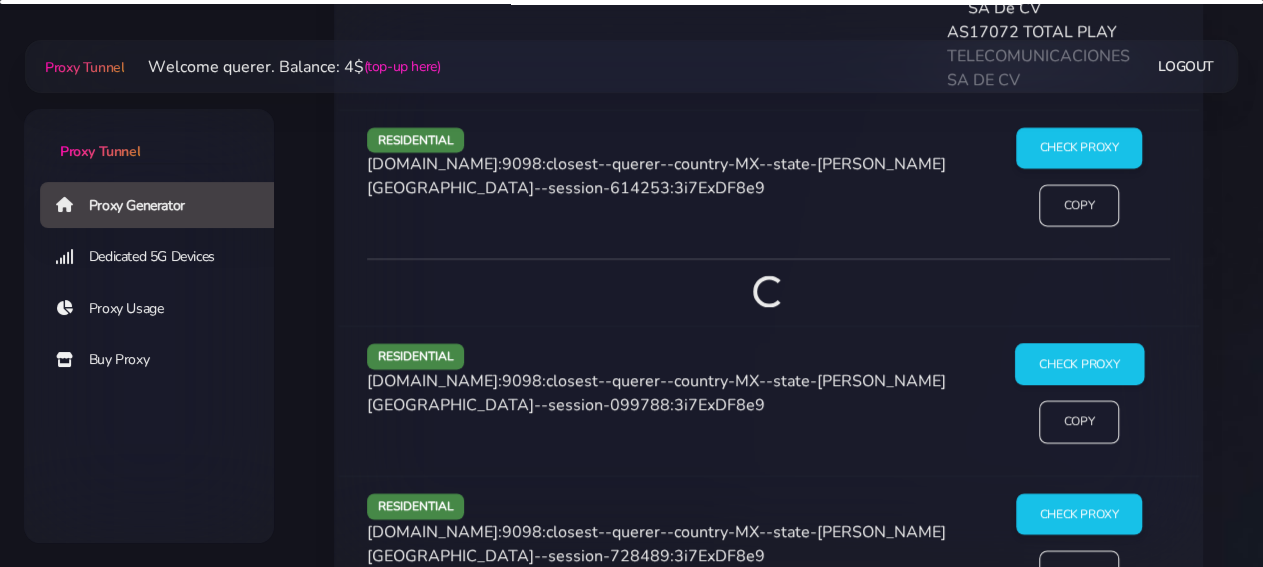 click on "Check Proxy" at bounding box center (1078, 365) 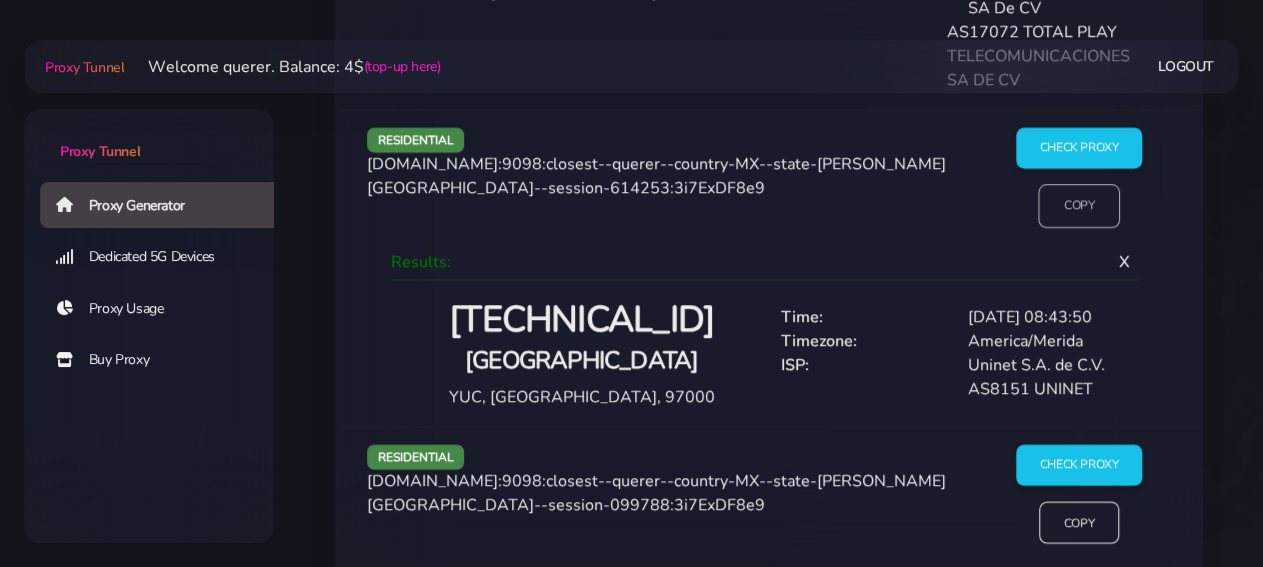 click on "Copy" at bounding box center (1079, 206) 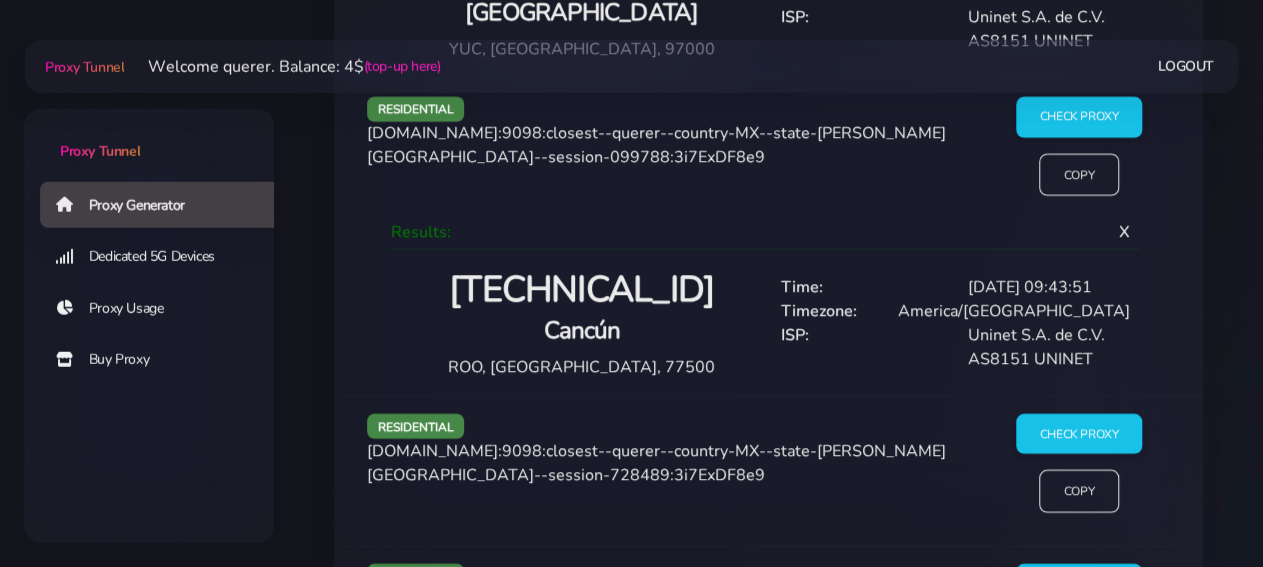 scroll, scrollTop: 2424, scrollLeft: 0, axis: vertical 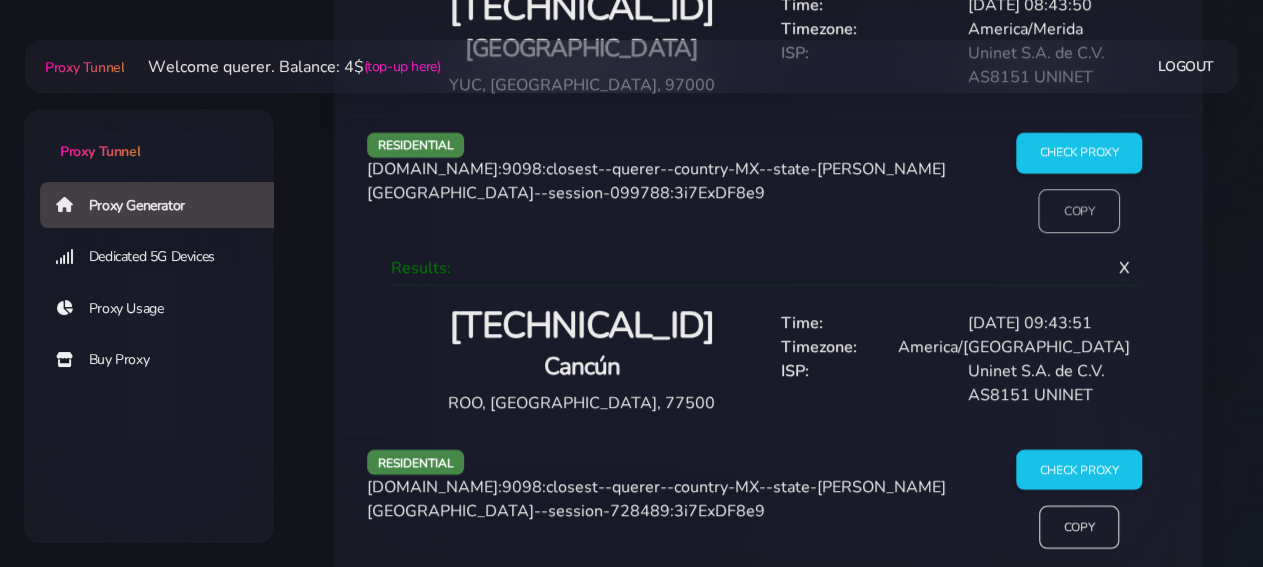 click on "Copy" at bounding box center [1079, 211] 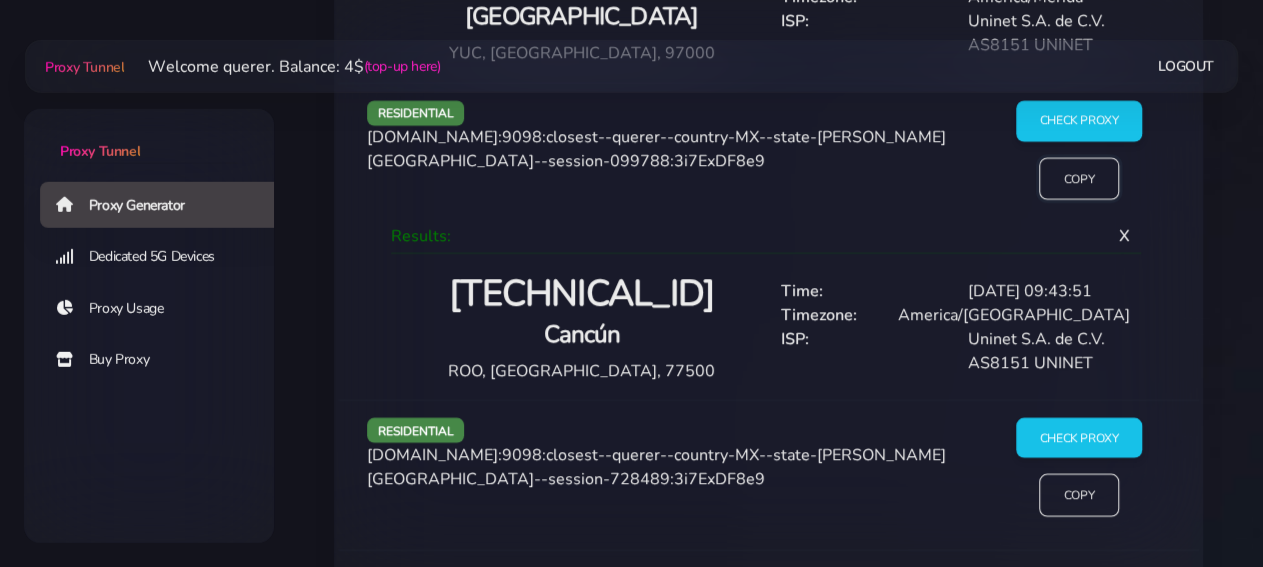 scroll, scrollTop: 2736, scrollLeft: 0, axis: vertical 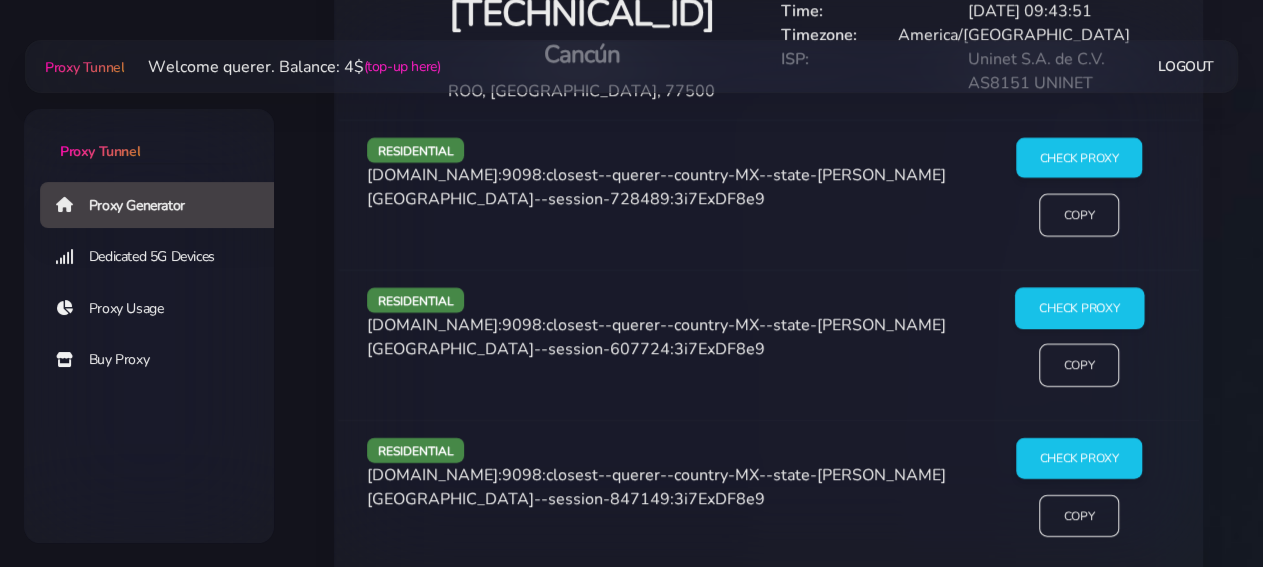 click on "Check Proxy" at bounding box center [1078, 308] 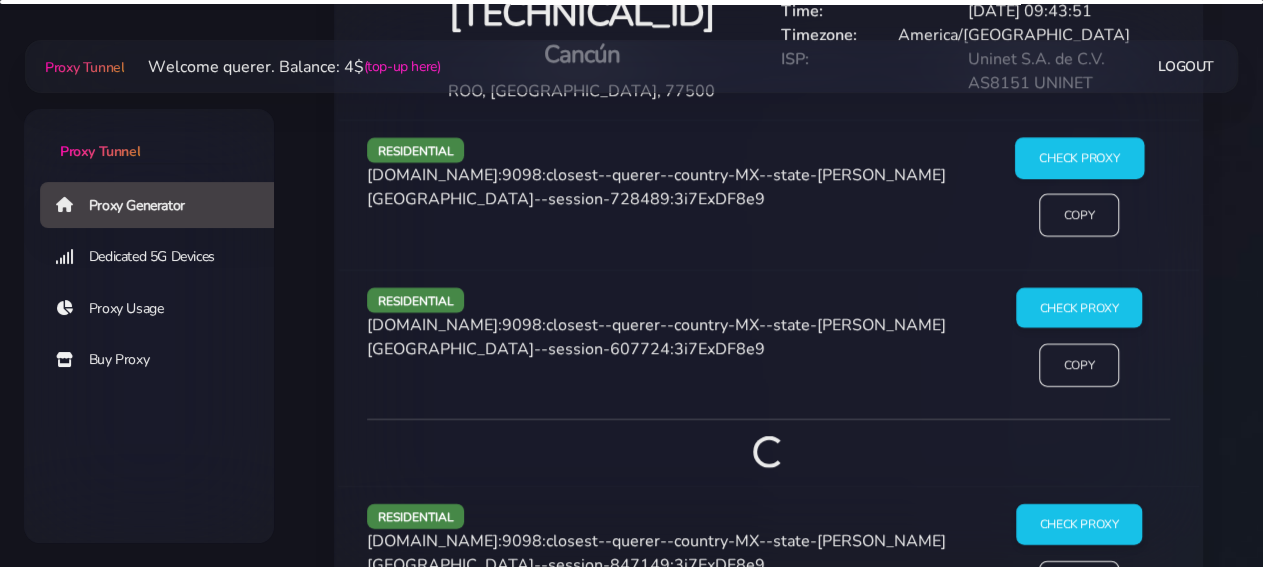 click on "Check Proxy" at bounding box center [1078, 158] 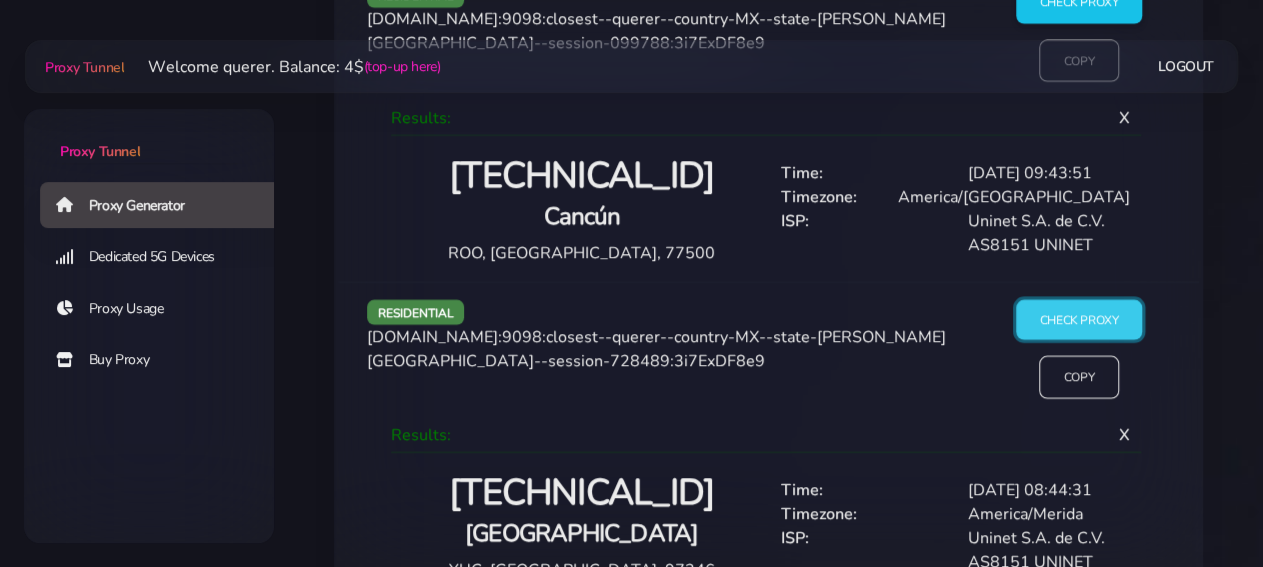 scroll, scrollTop: 2736, scrollLeft: 0, axis: vertical 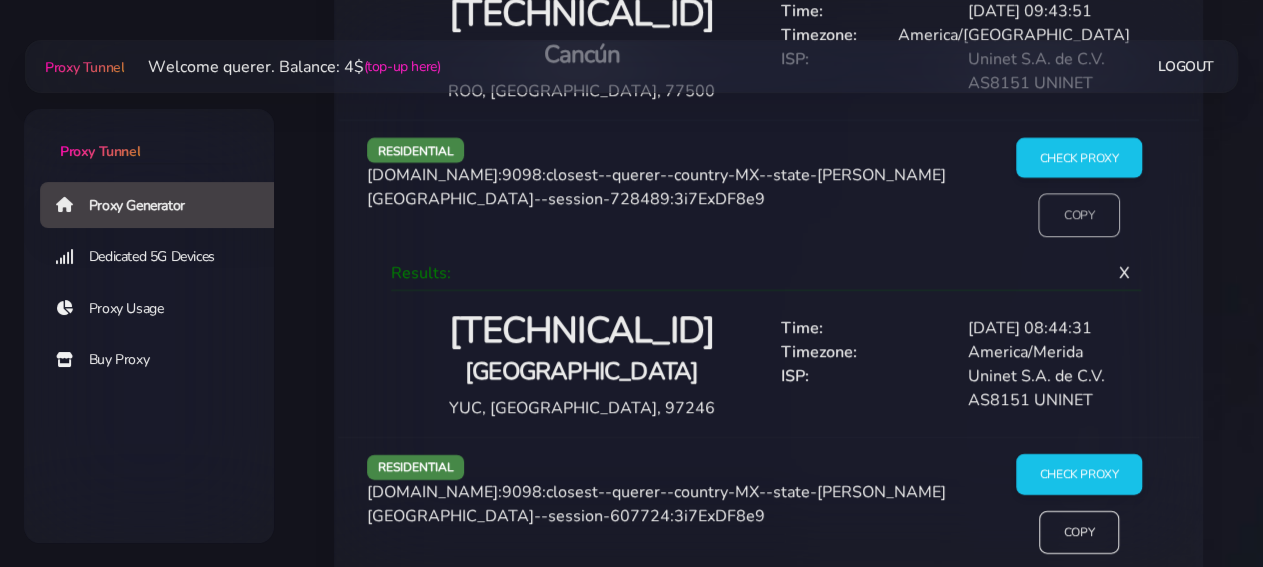 click on "Copy" at bounding box center (1079, 216) 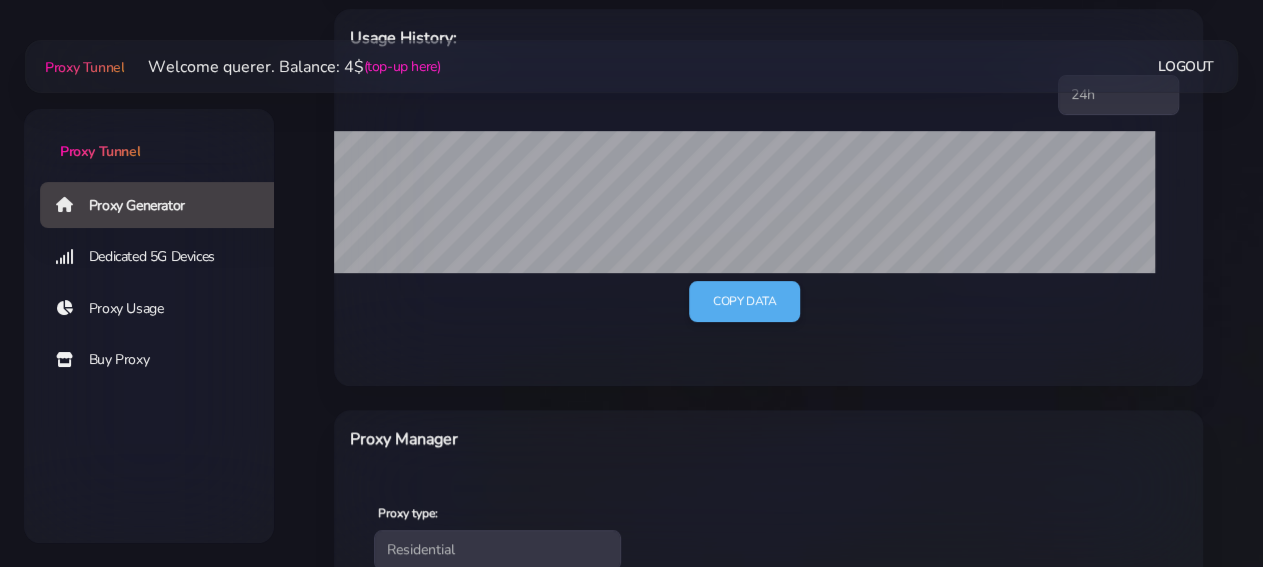 scroll, scrollTop: 760, scrollLeft: 0, axis: vertical 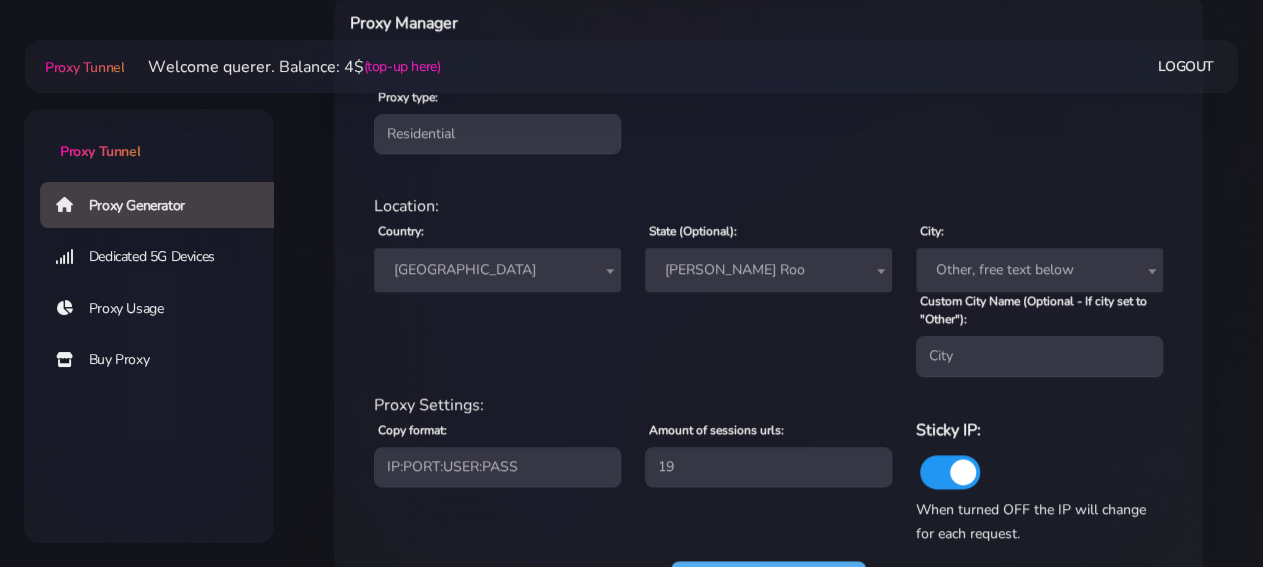 click on "[PERSON_NAME] Roo" at bounding box center (768, 270) 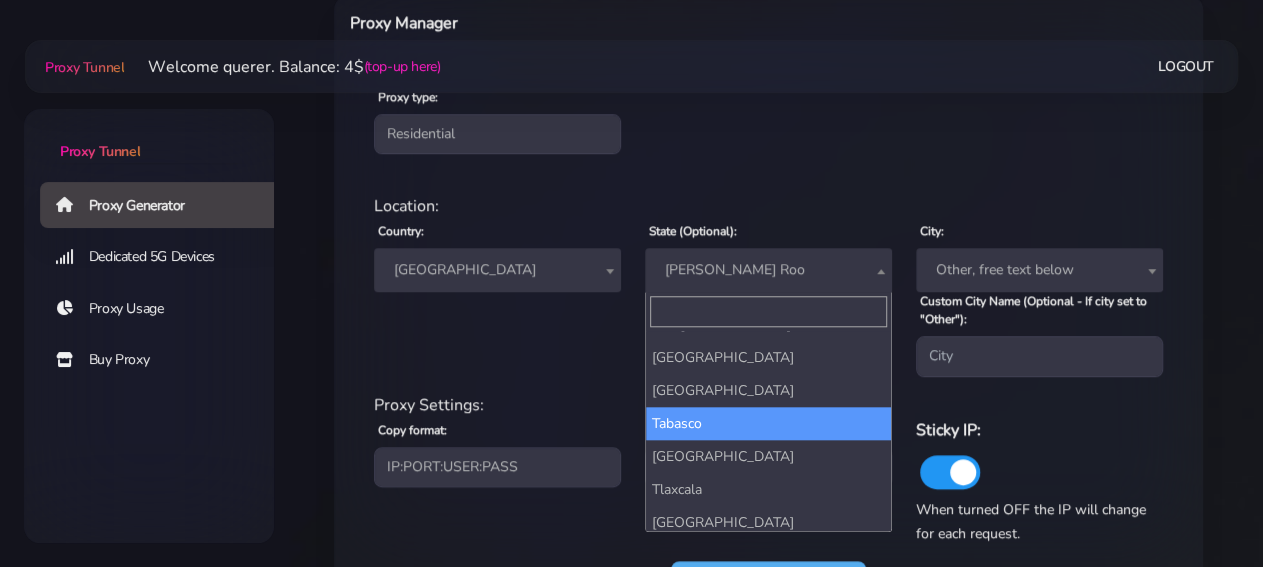 scroll, scrollTop: 889, scrollLeft: 0, axis: vertical 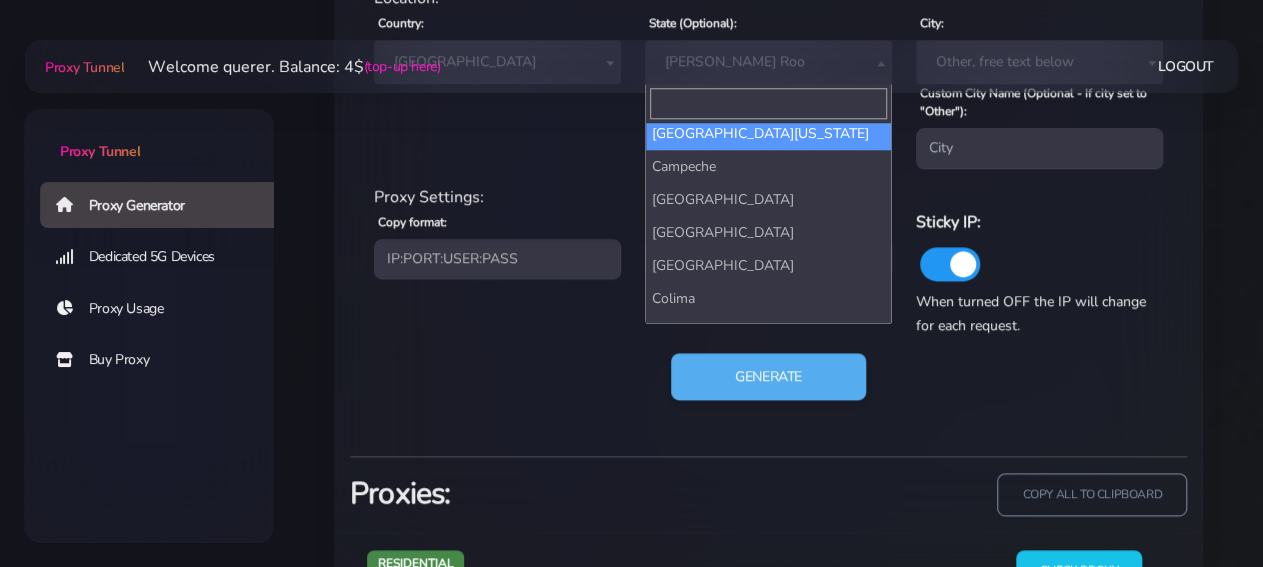 select on "[GEOGRAPHIC_DATA][US_STATE]" 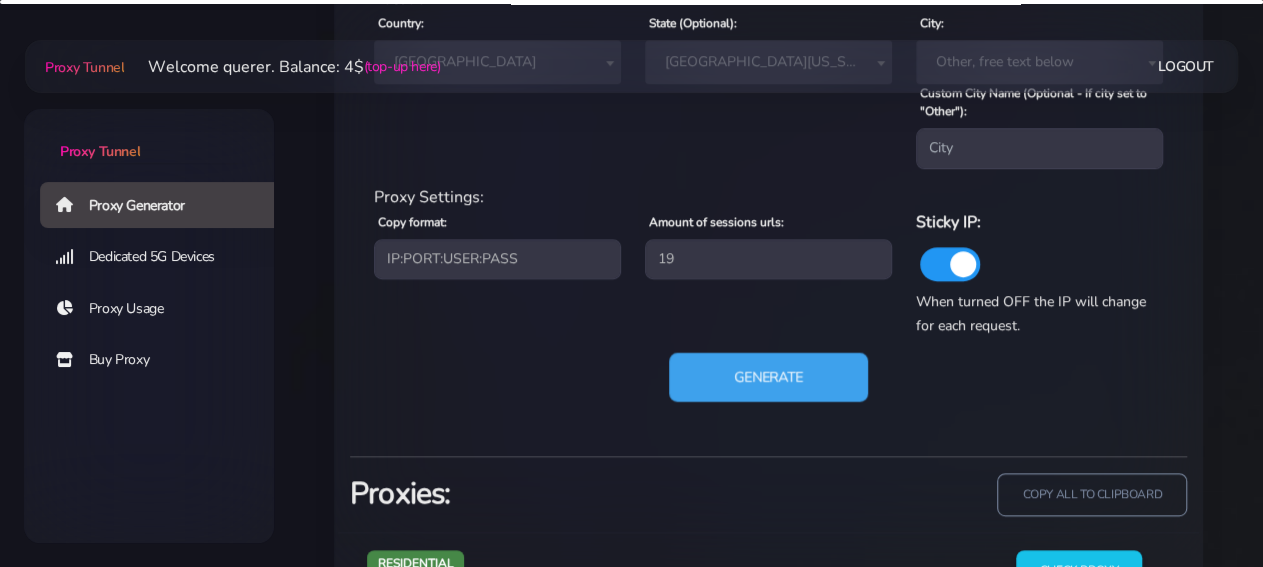 click on "Generate" at bounding box center (768, 376) 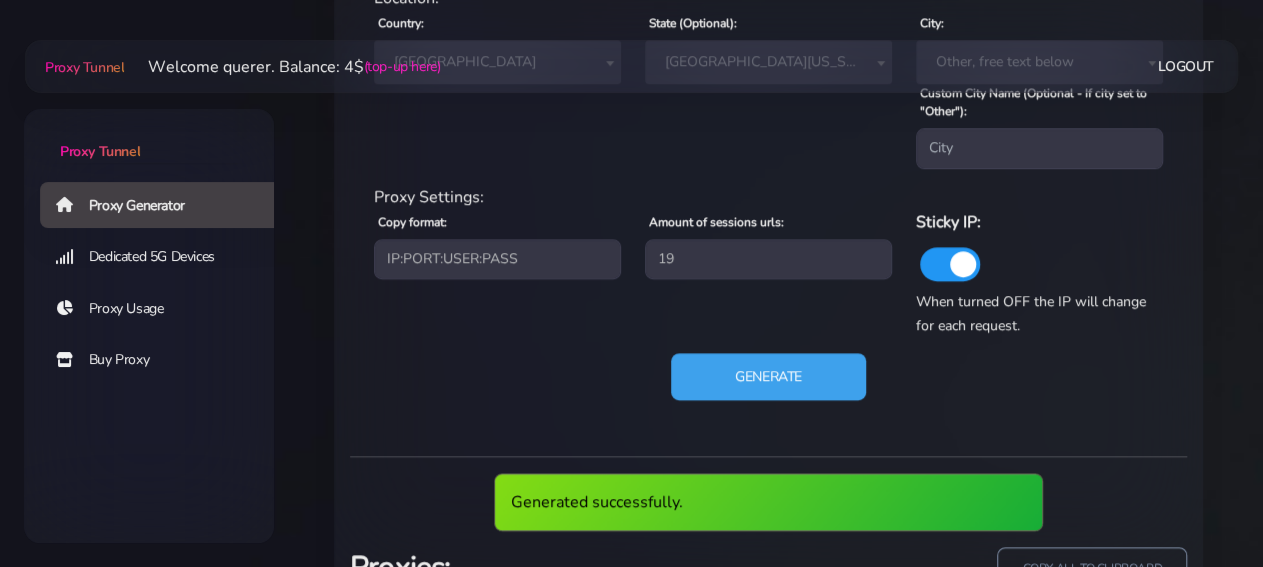 scroll, scrollTop: 1384, scrollLeft: 0, axis: vertical 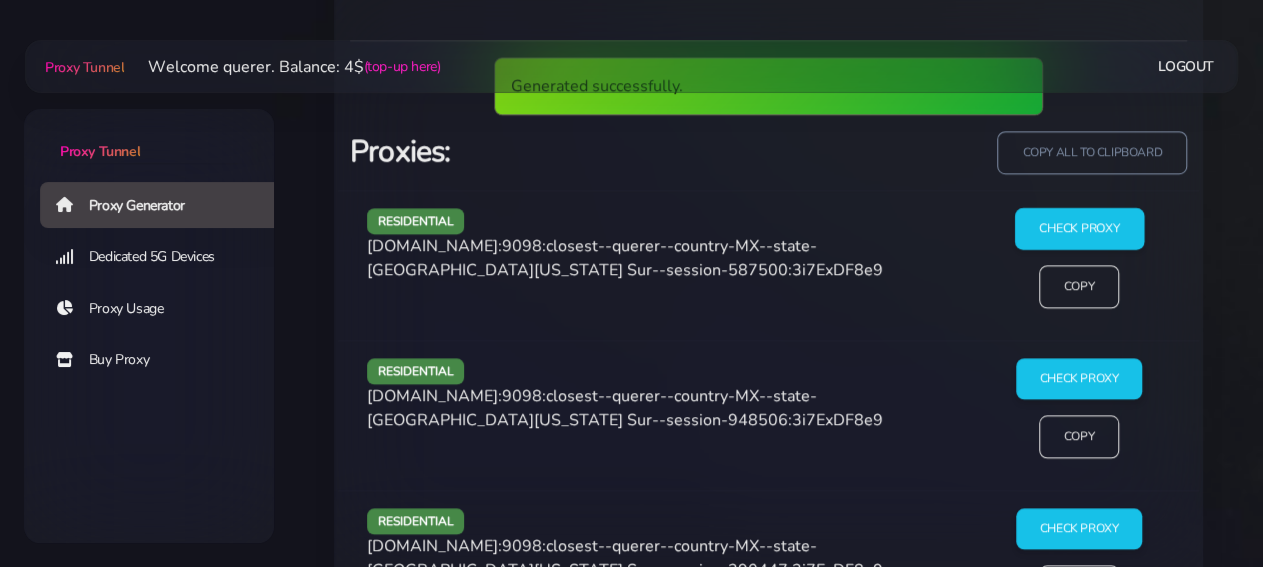 click on "Check Proxy" at bounding box center [1078, 229] 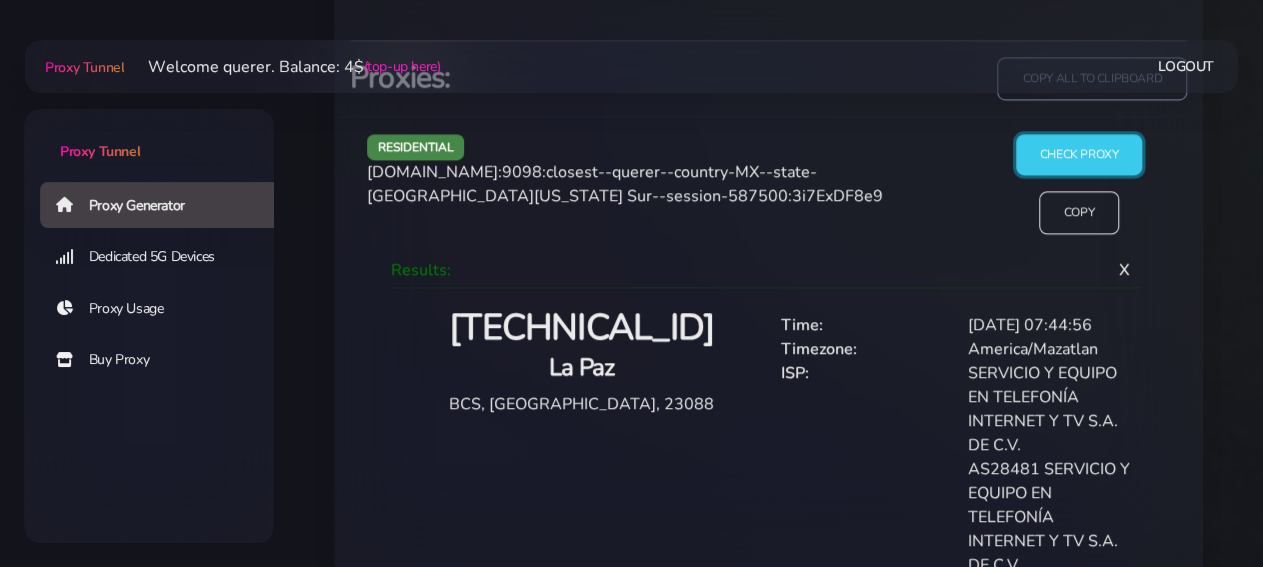 scroll, scrollTop: 1800, scrollLeft: 0, axis: vertical 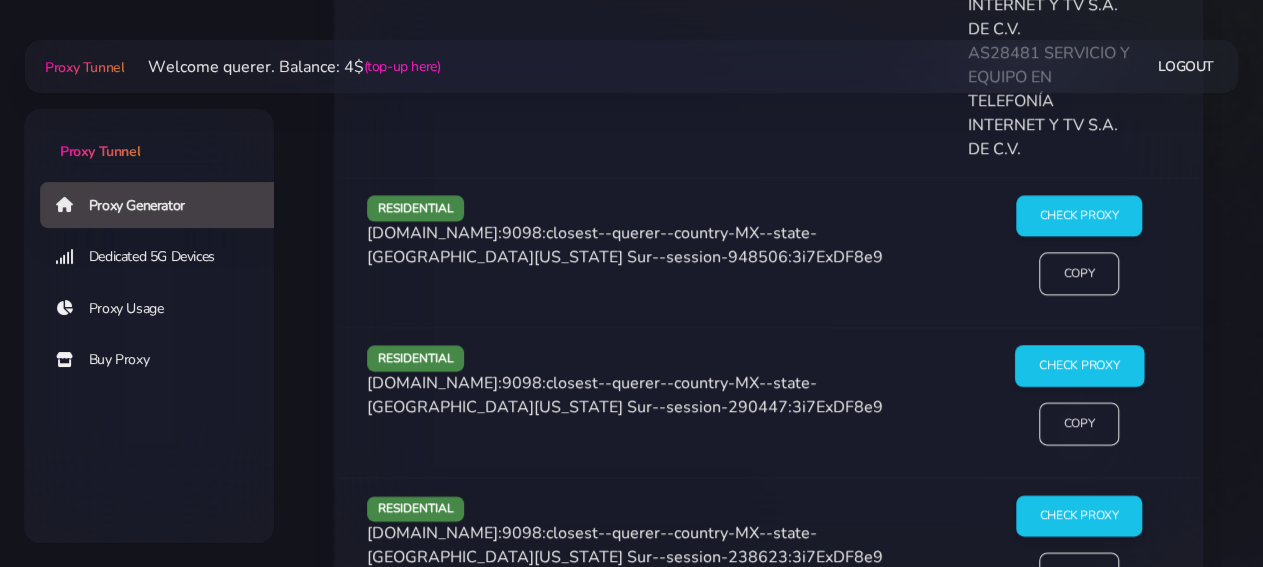 click on "Check Proxy" at bounding box center (1078, 366) 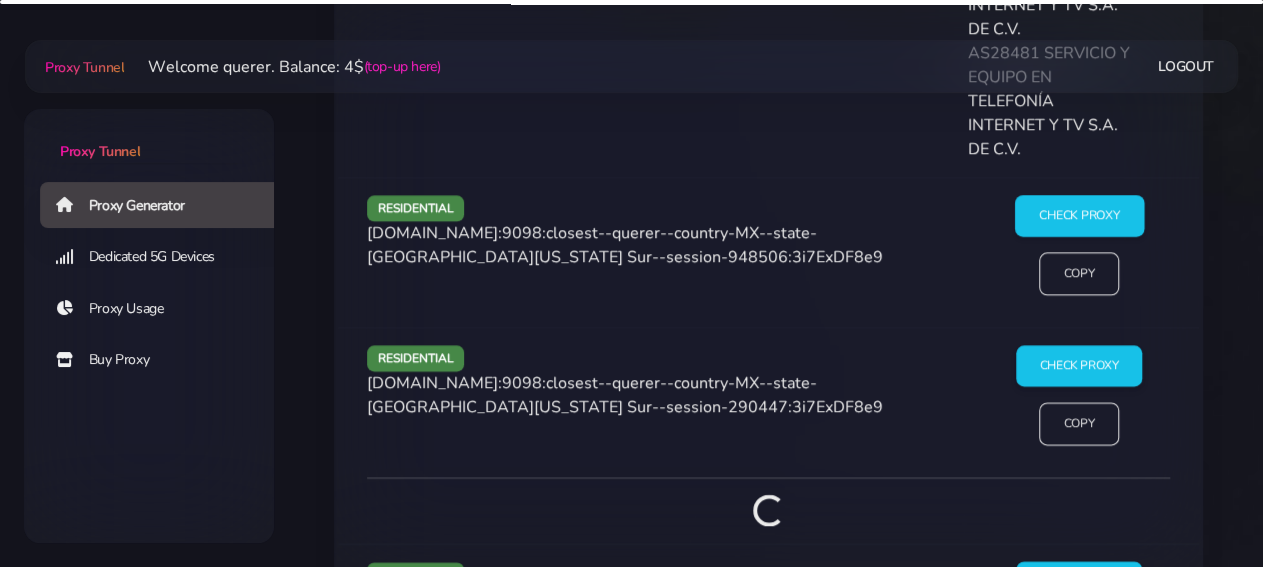 click on "Check Proxy" at bounding box center [1078, 216] 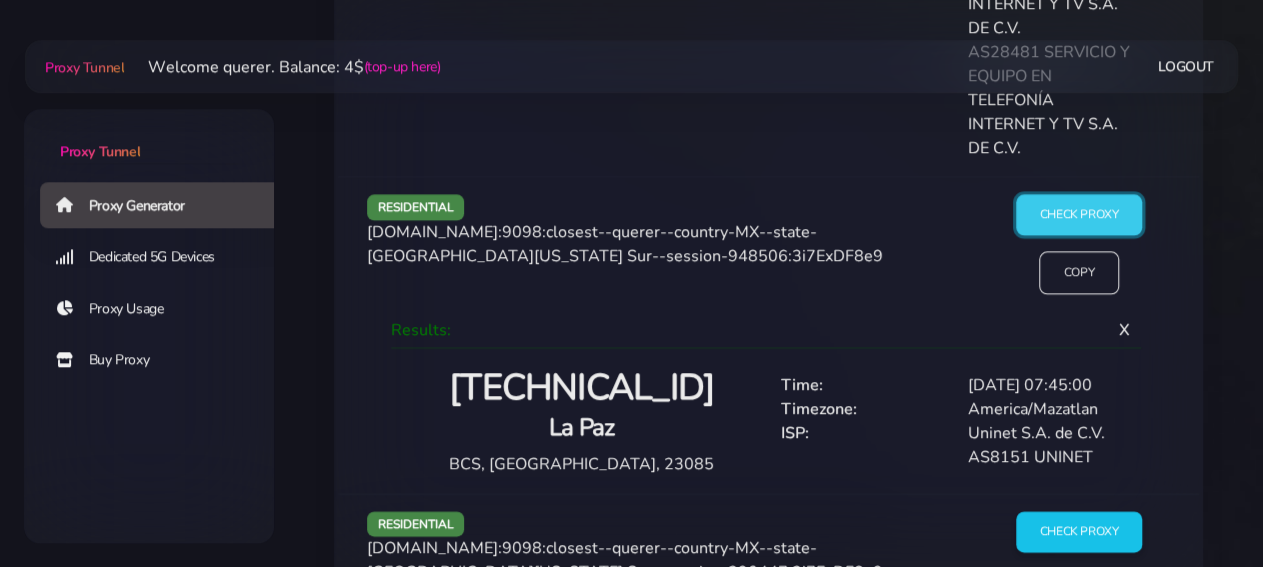 scroll, scrollTop: 1800, scrollLeft: 0, axis: vertical 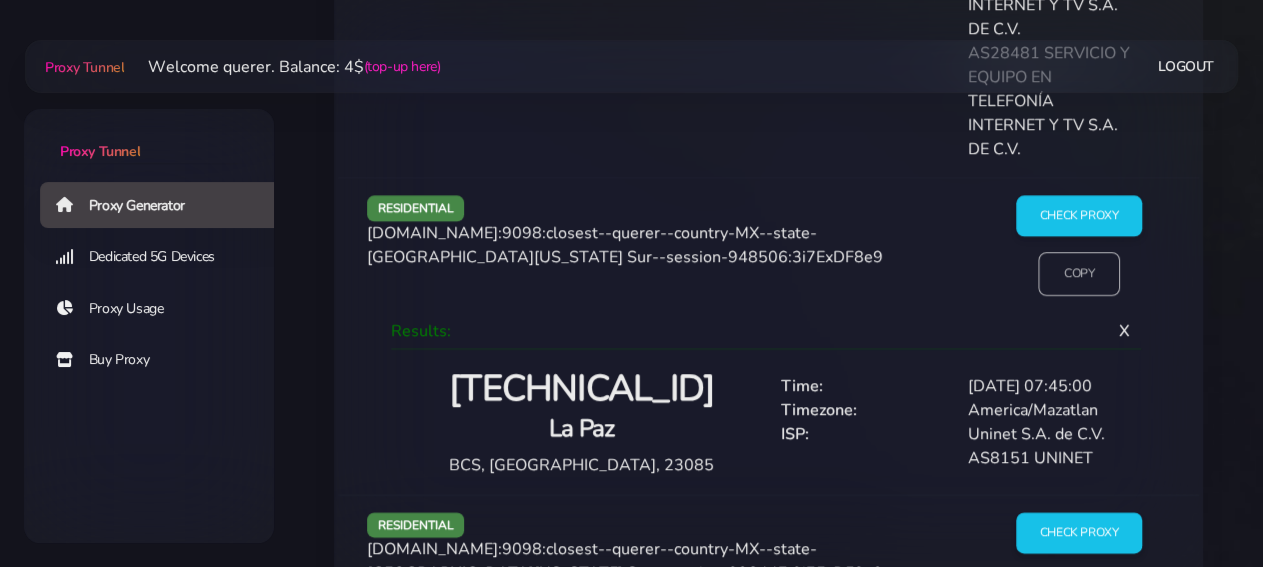 click on "Copy" at bounding box center [1079, 273] 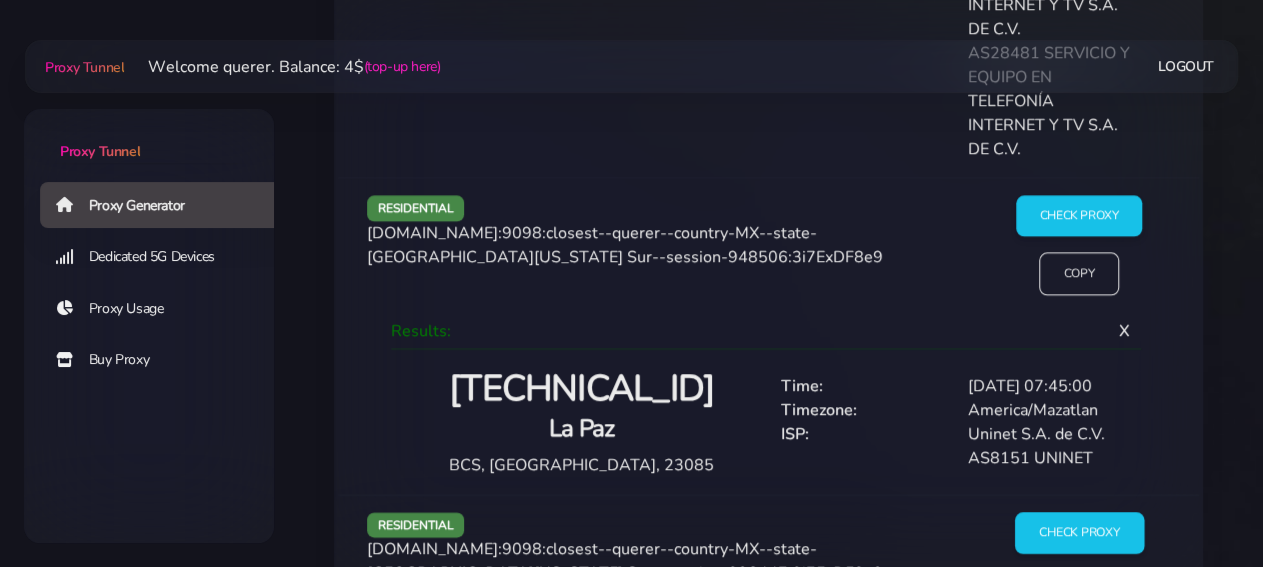 click on "Check Proxy" at bounding box center [1078, 532] 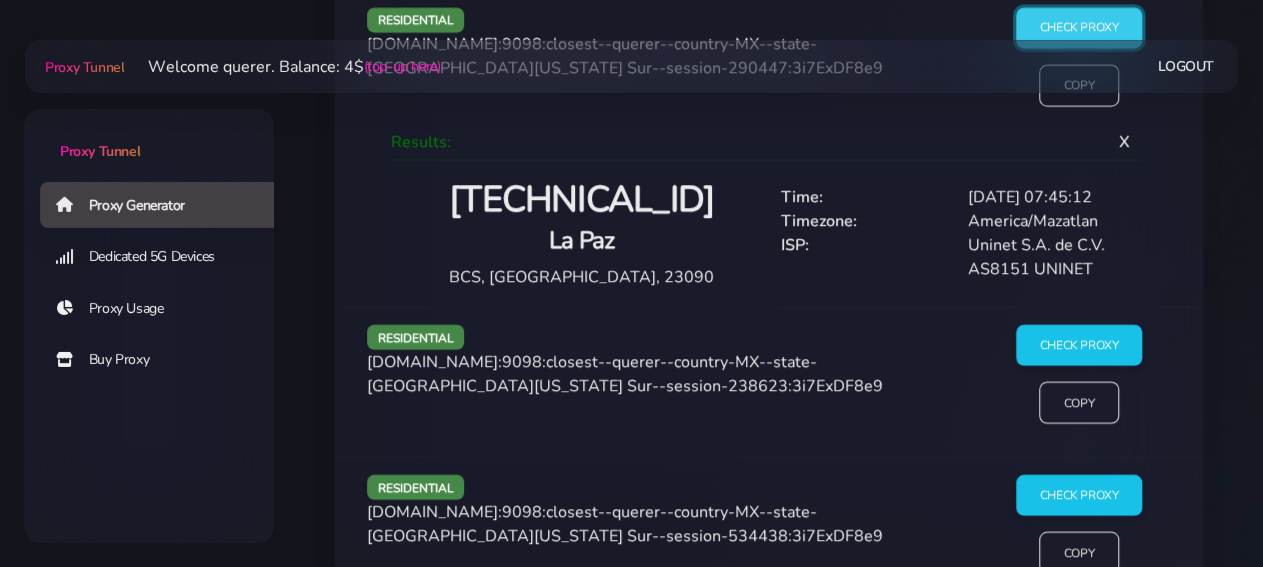 scroll, scrollTop: 2216, scrollLeft: 0, axis: vertical 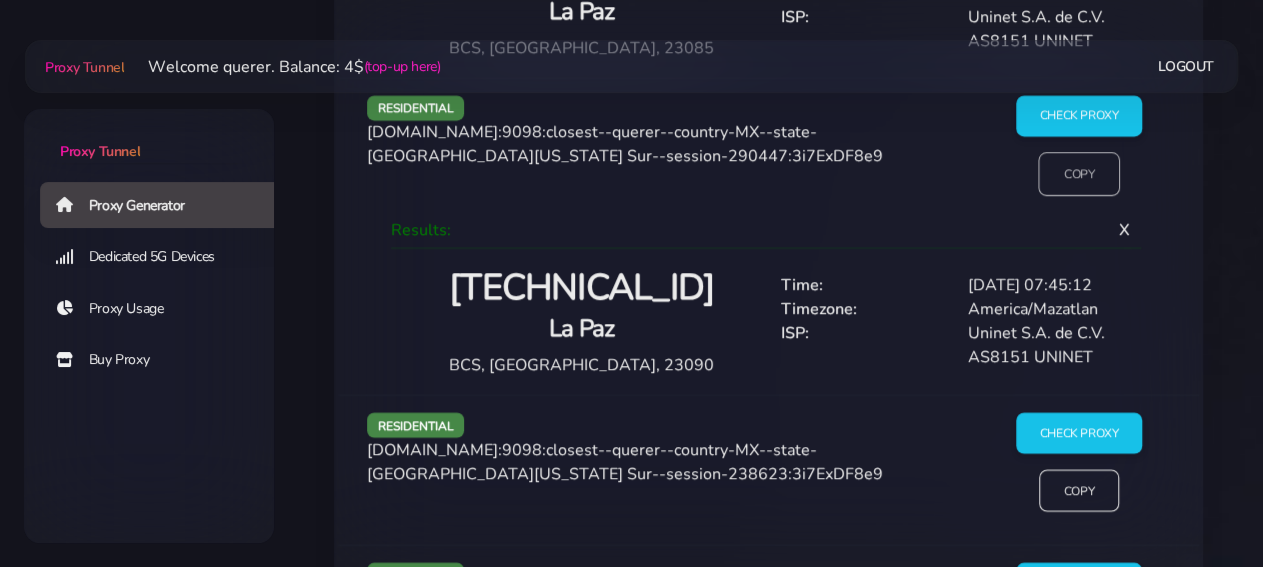 click on "Copy" at bounding box center (1079, 174) 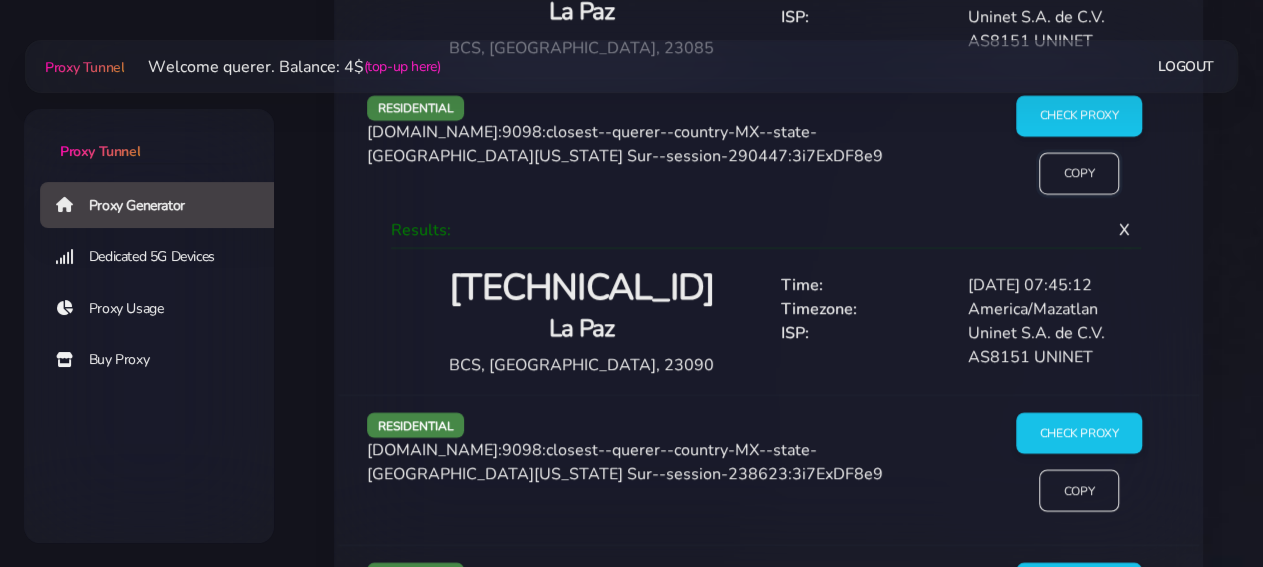 scroll, scrollTop: 2840, scrollLeft: 0, axis: vertical 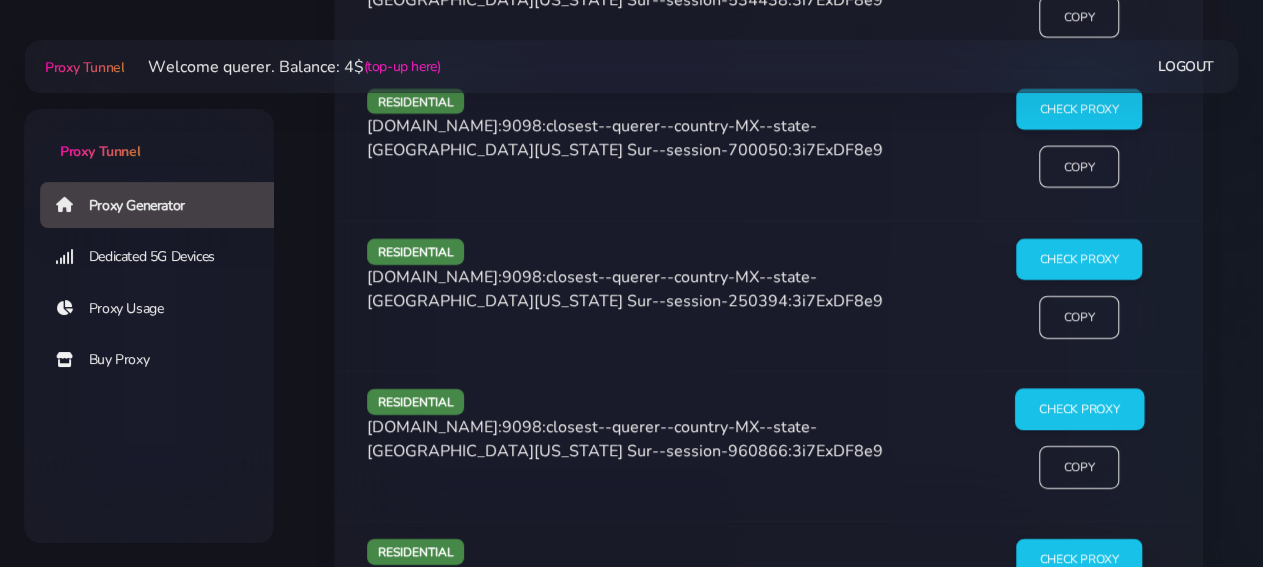 click on "Check Proxy" at bounding box center [1078, 410] 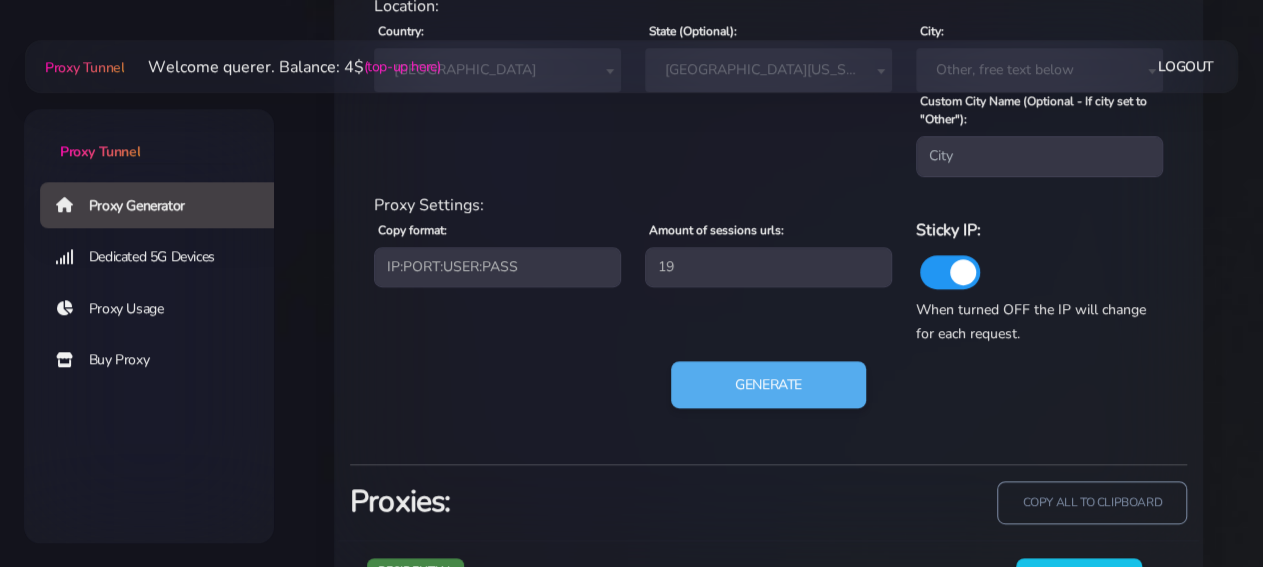 scroll, scrollTop: 760, scrollLeft: 0, axis: vertical 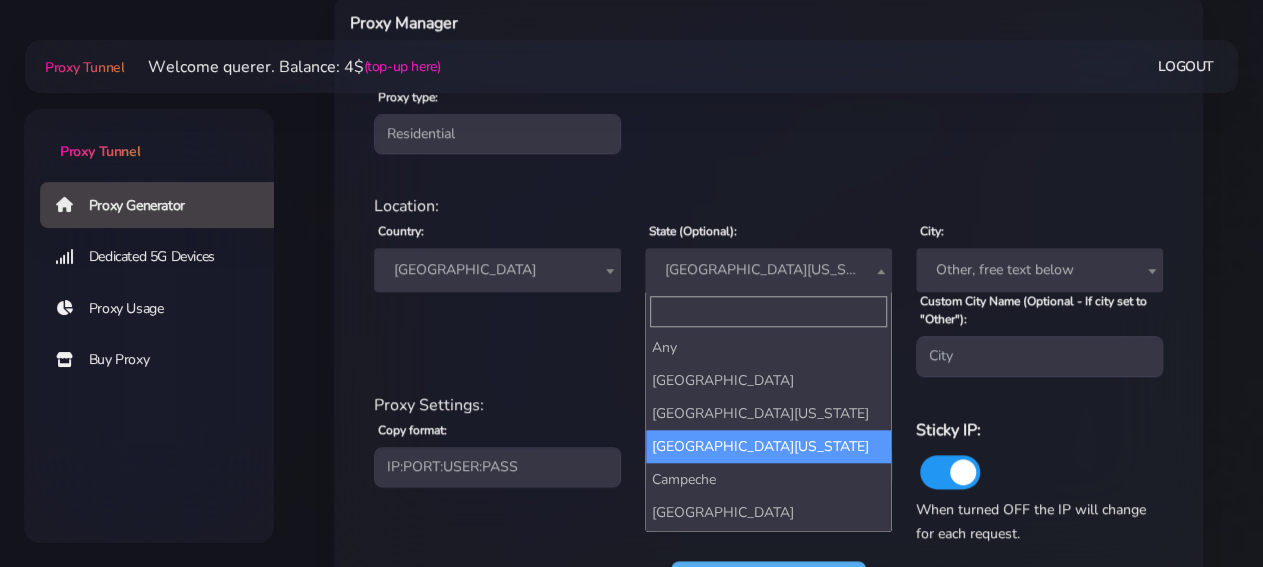 click on "[GEOGRAPHIC_DATA][US_STATE]" at bounding box center (768, 270) 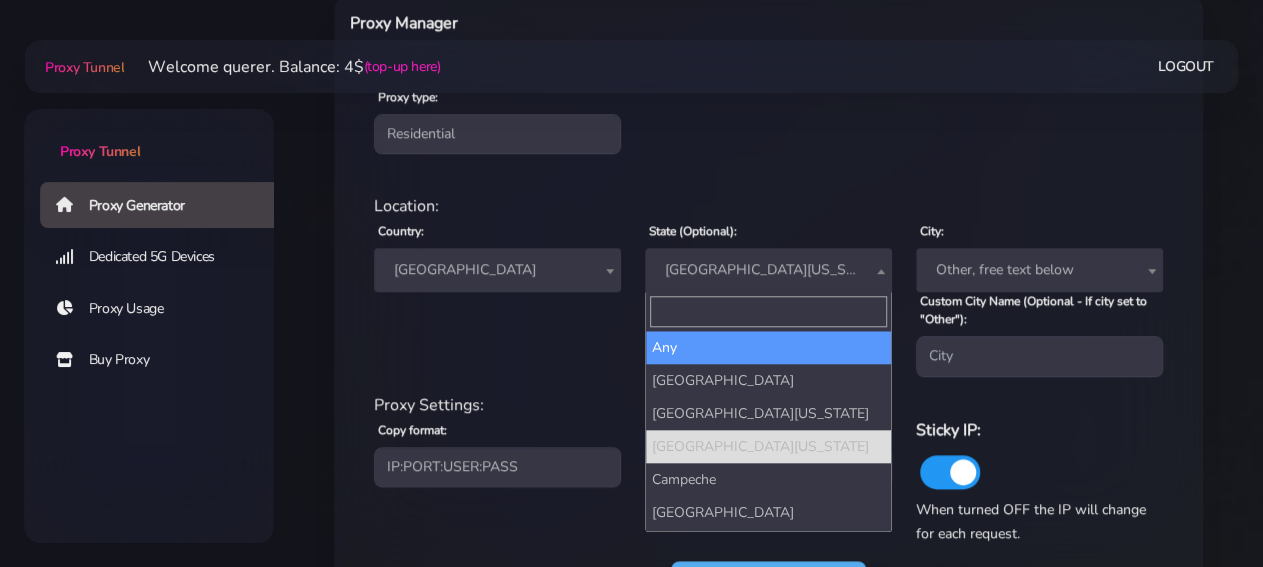 select 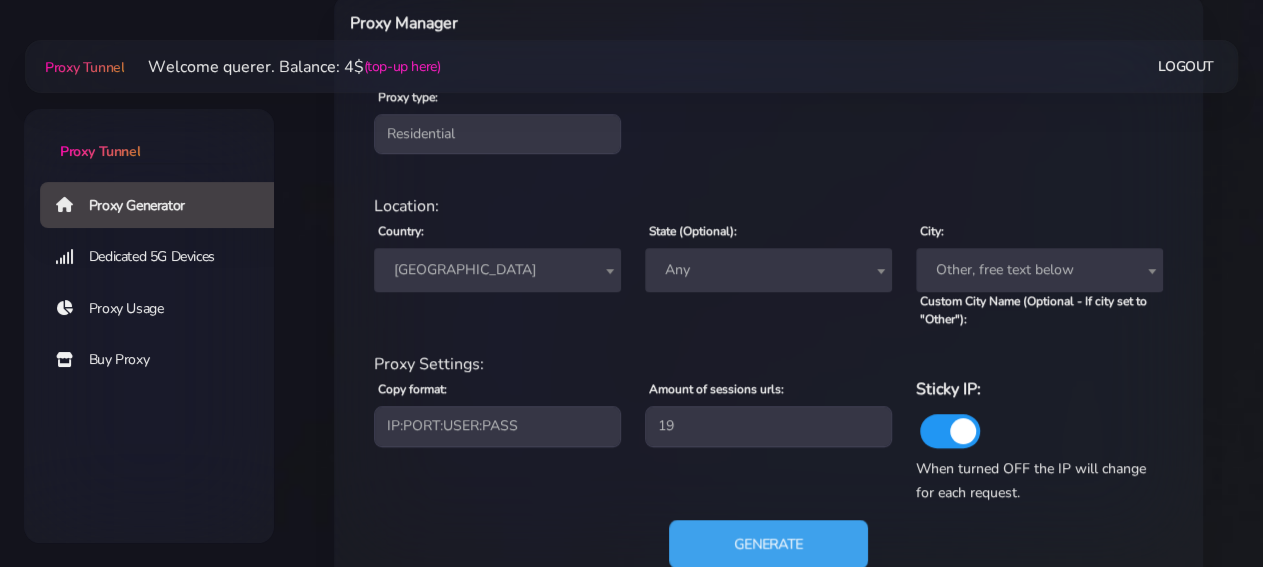 click on "Generate" at bounding box center [768, 544] 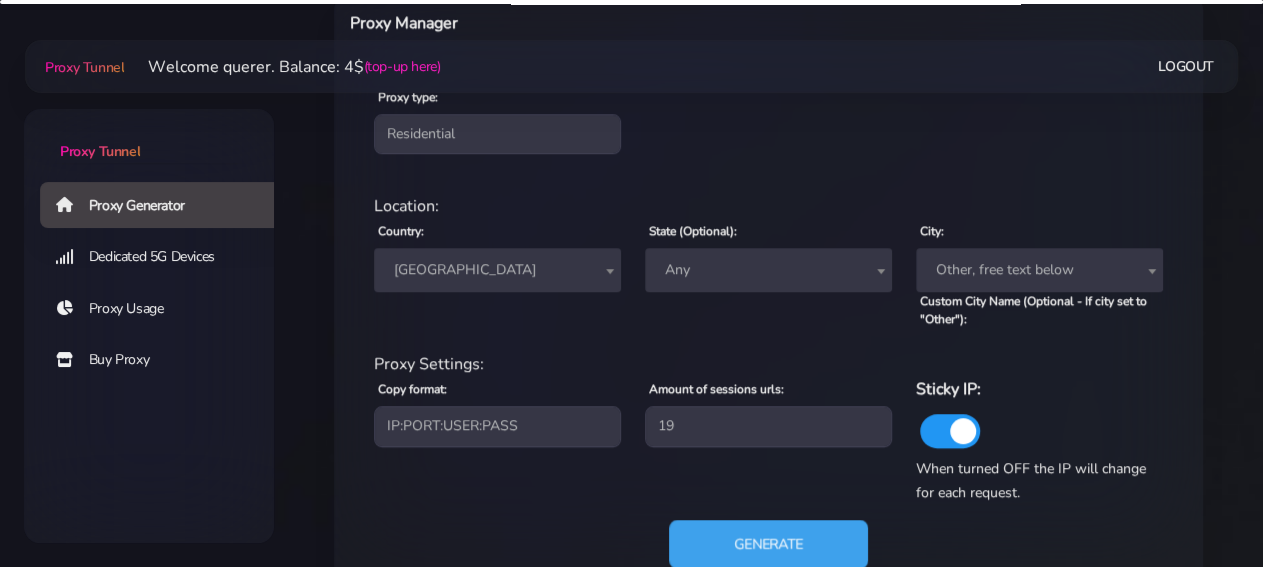 scroll, scrollTop: 1280, scrollLeft: 0, axis: vertical 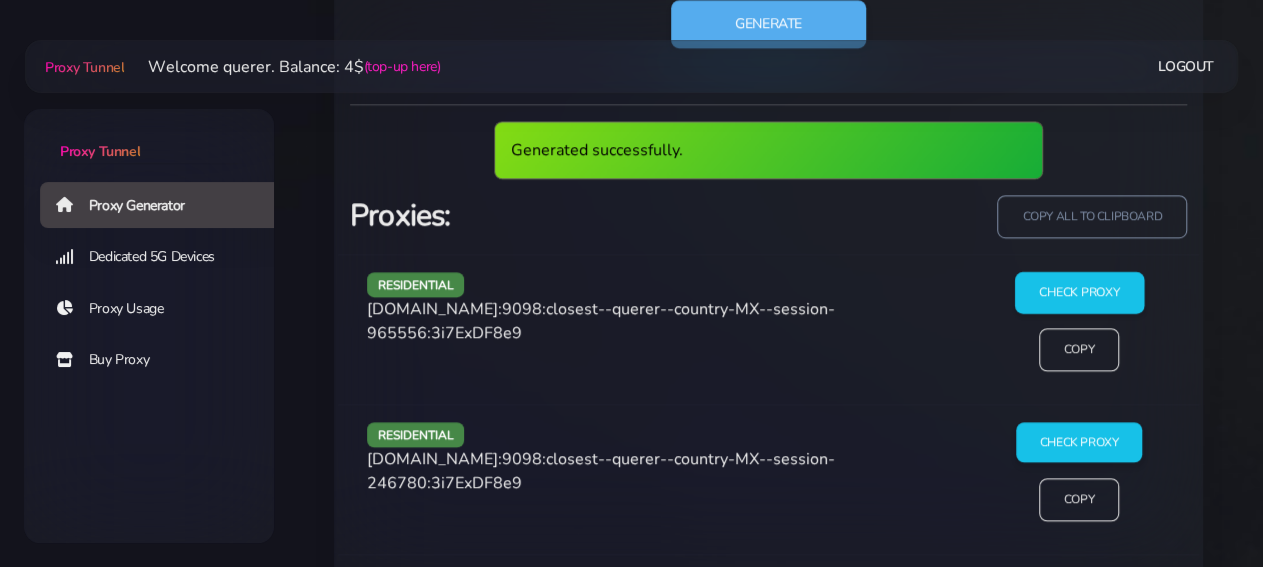 click on "Check Proxy" at bounding box center (1078, 292) 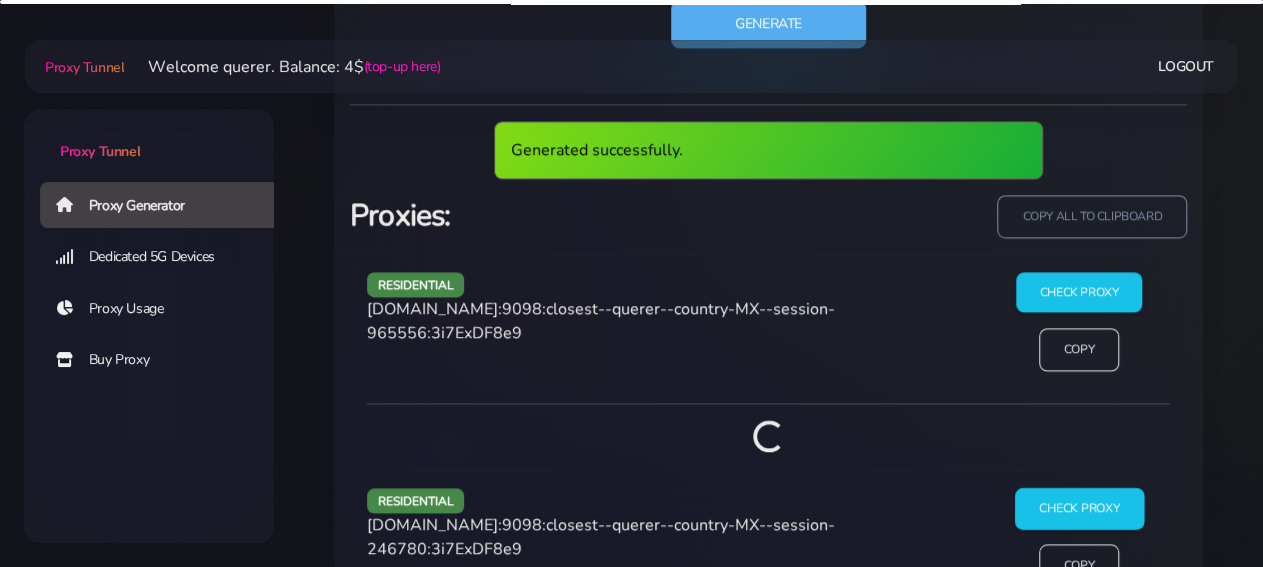 click on "Generated successfully.
Proxies:
copy all to clipboard
residential
[DOMAIN_NAME]:9098:closest--querer--country-MX--session-965556:3i7ExDF8e9
Check Proxy
Copy
residential
[DOMAIN_NAME]:9098:closest--querer--country-MX--session-246780:3i7ExDF8e9" at bounding box center [768, 1637] 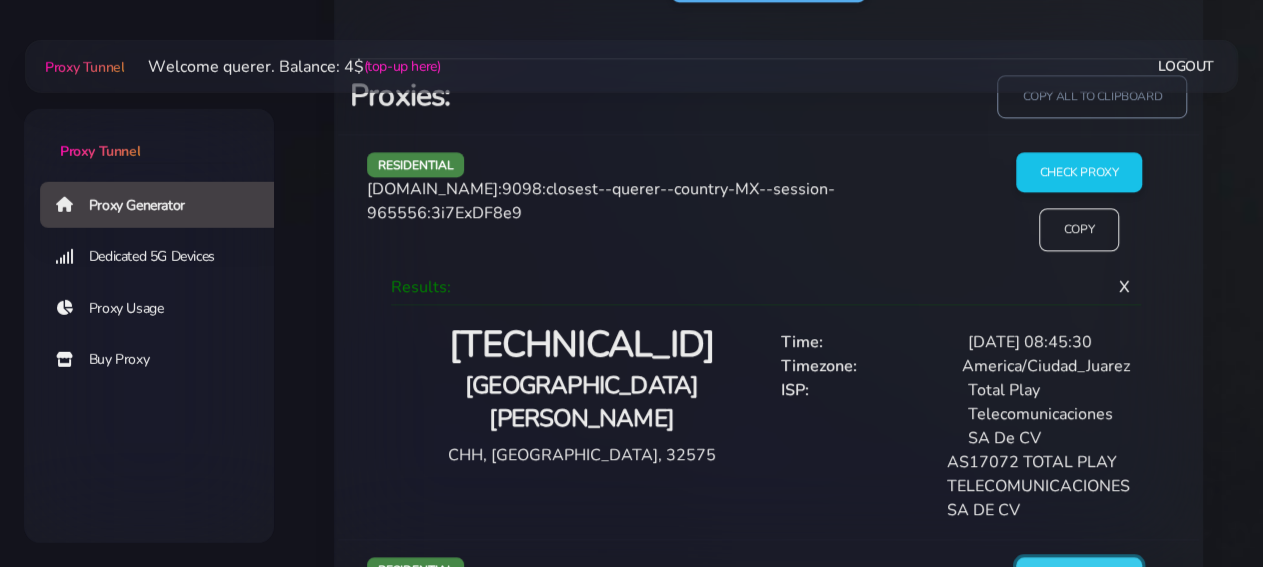 scroll, scrollTop: 1280, scrollLeft: 0, axis: vertical 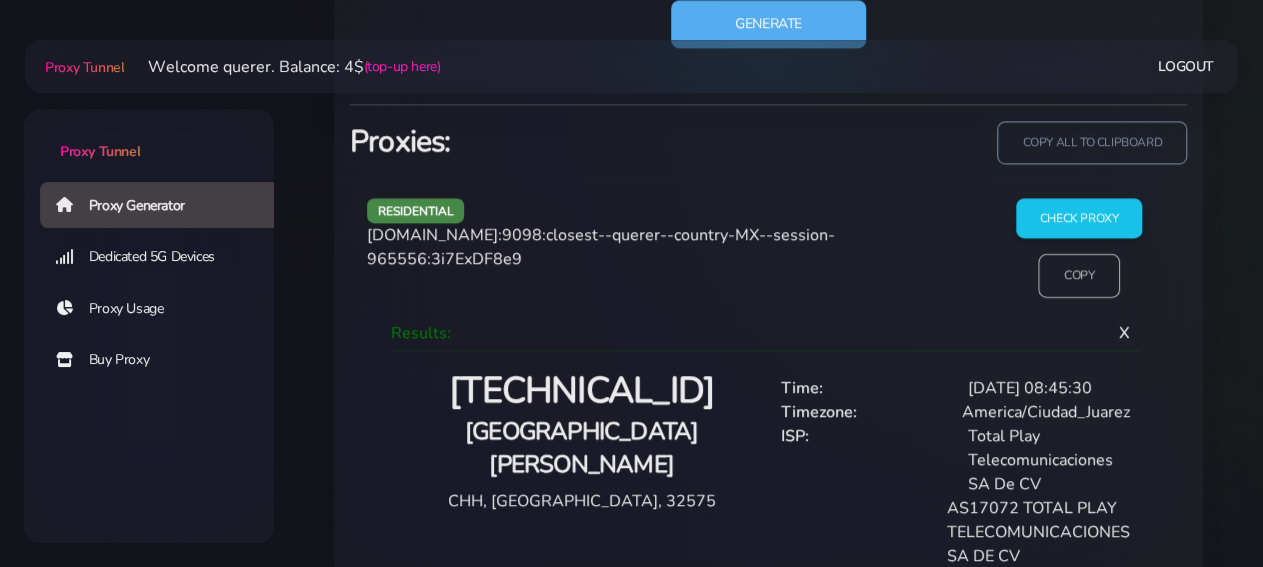 click on "Copy" at bounding box center [1079, 276] 